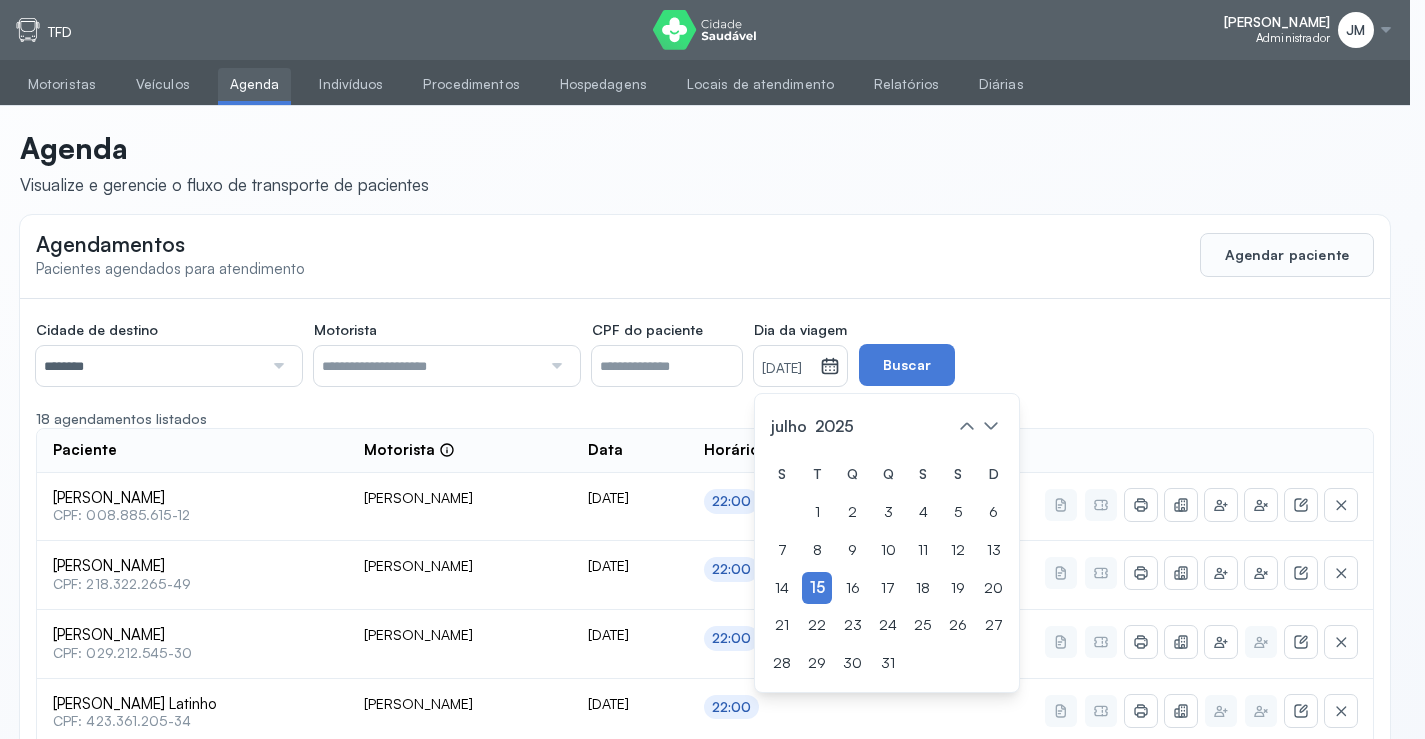 scroll, scrollTop: 71, scrollLeft: 0, axis: vertical 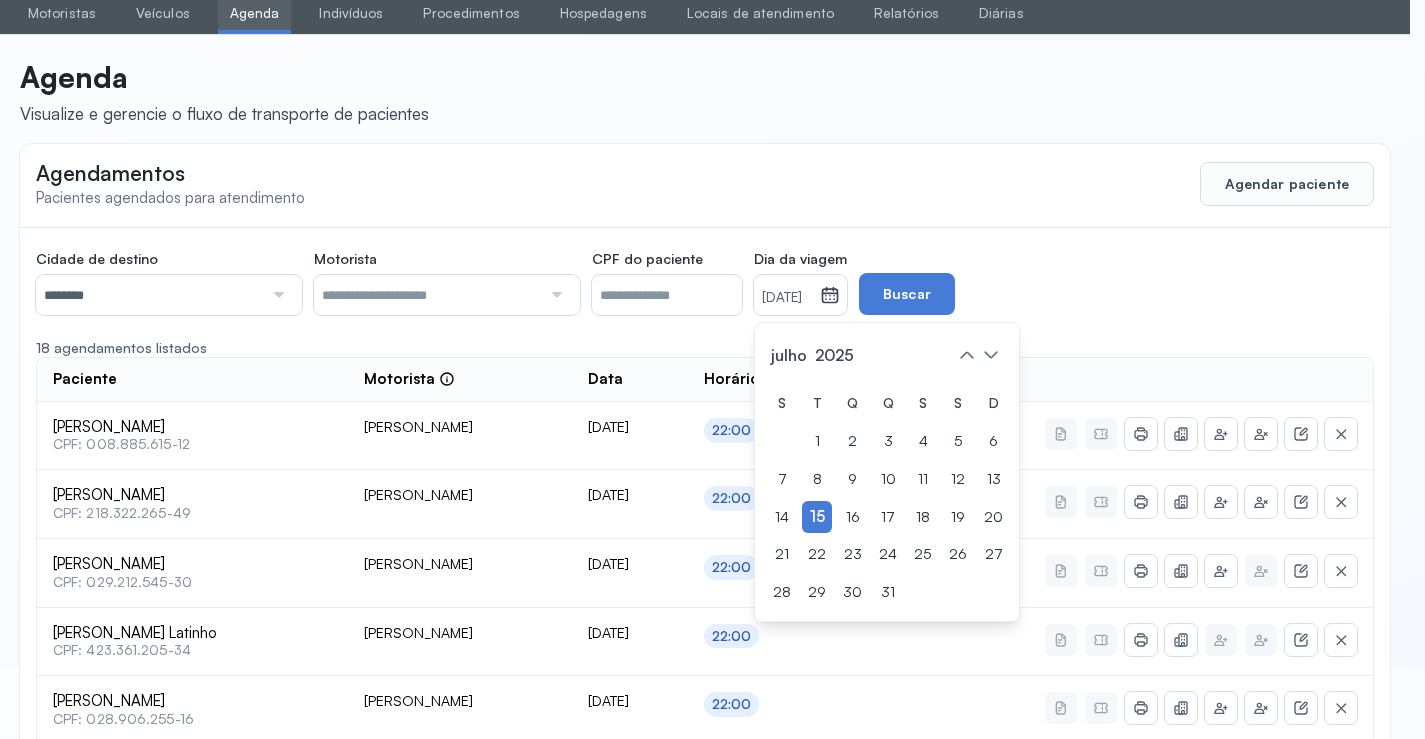 click on "Agendar paciente" 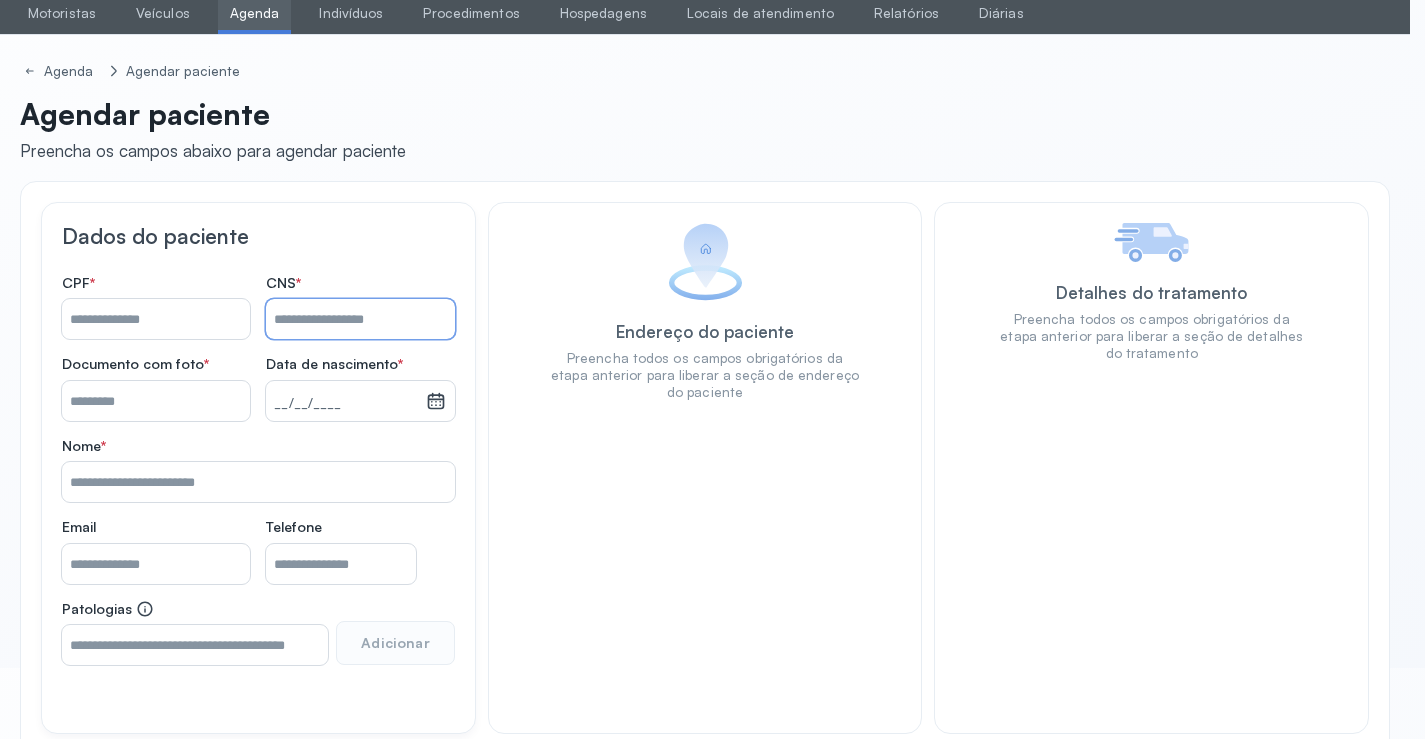 click on "Nome   *" at bounding box center [360, 319] 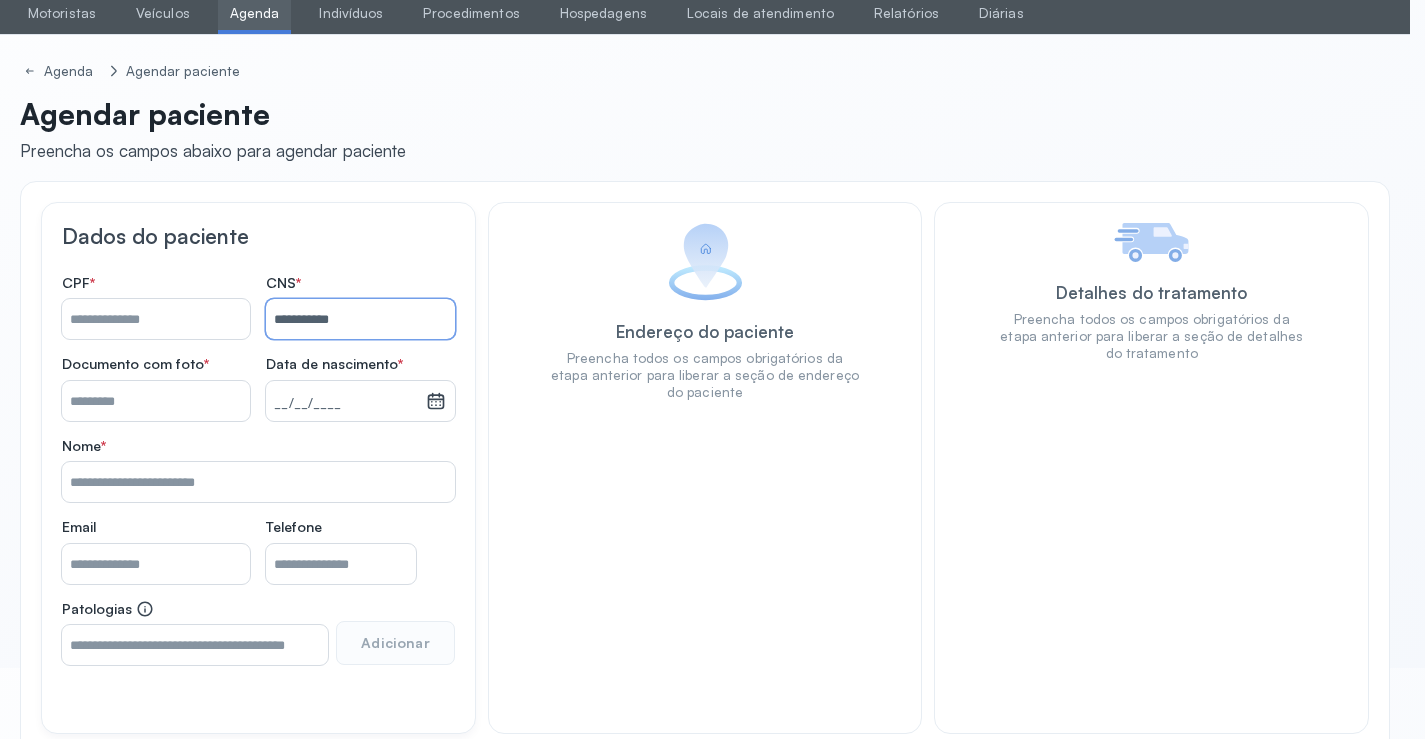type on "**********" 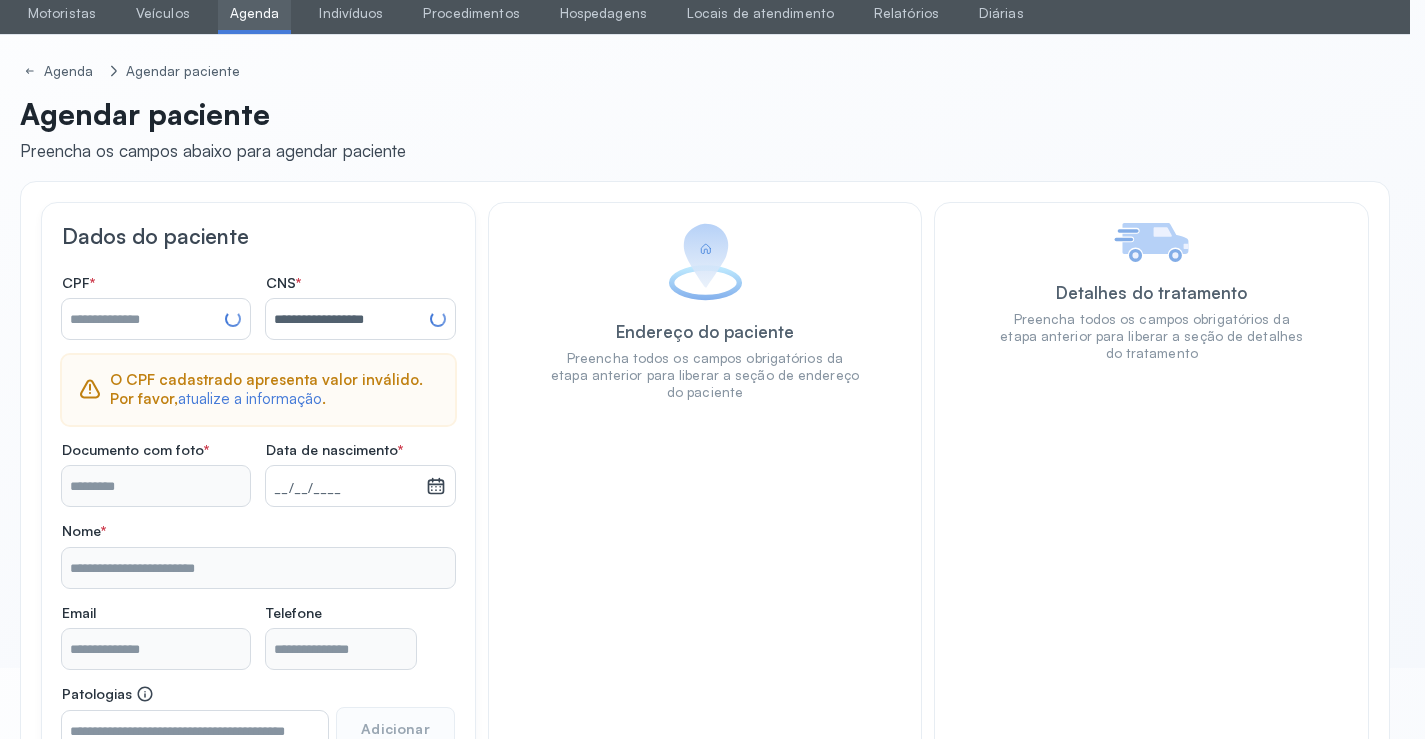 type on "**********" 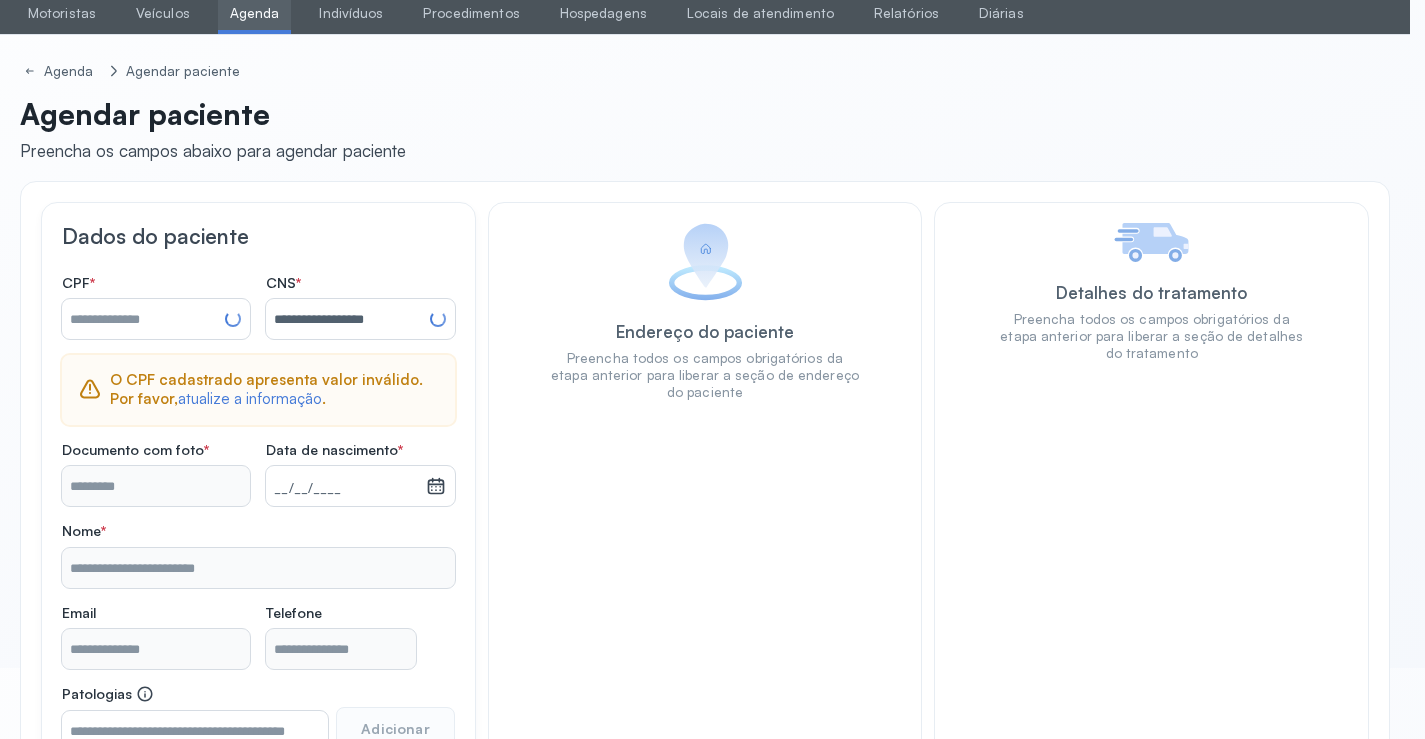 type on "**********" 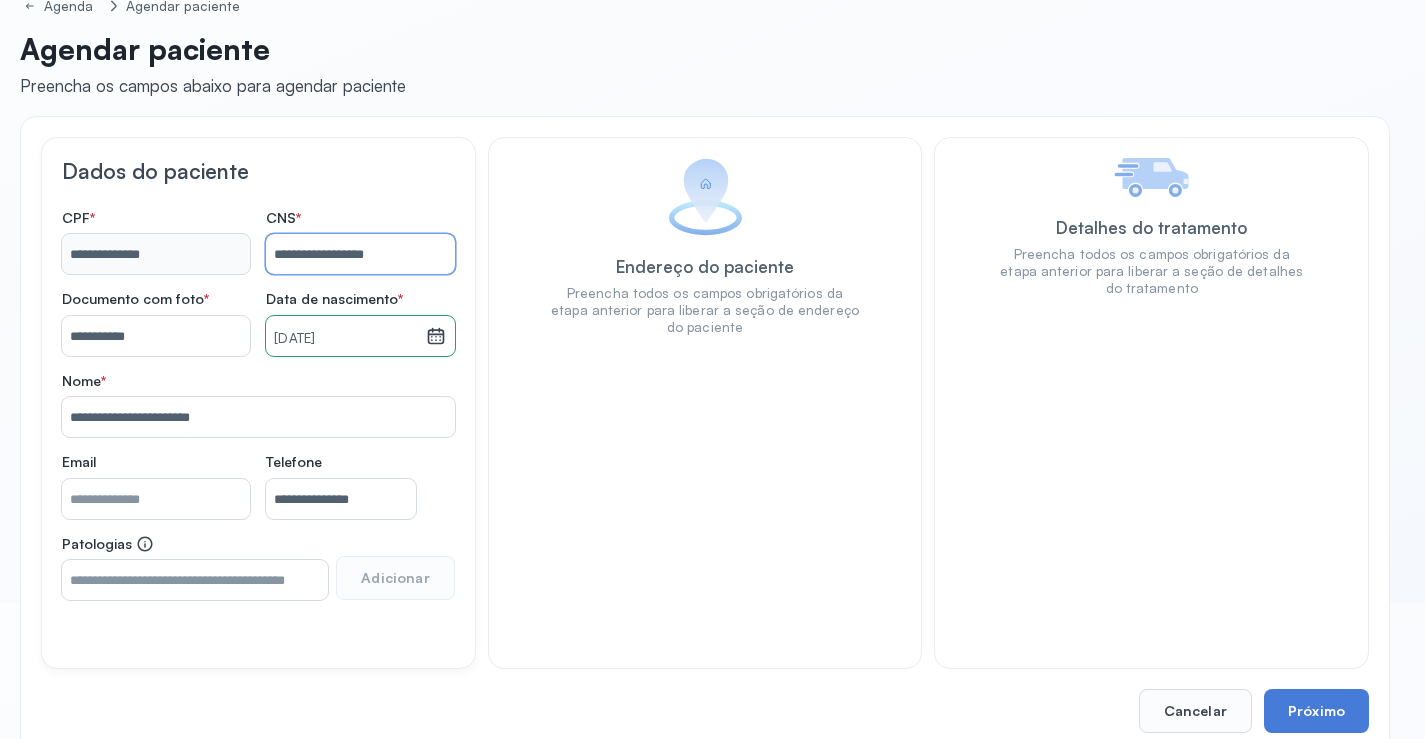 scroll, scrollTop: 171, scrollLeft: 0, axis: vertical 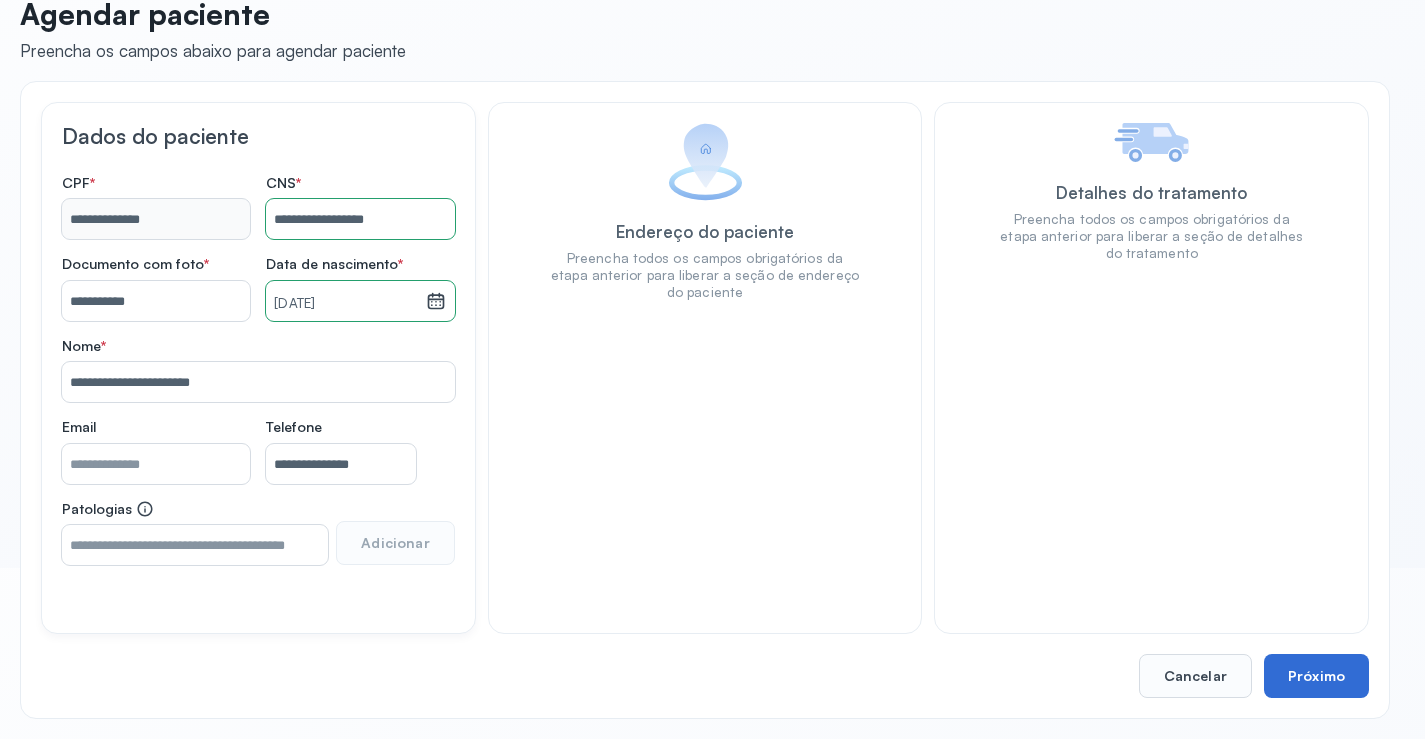 click on "Próximo" at bounding box center [1316, 676] 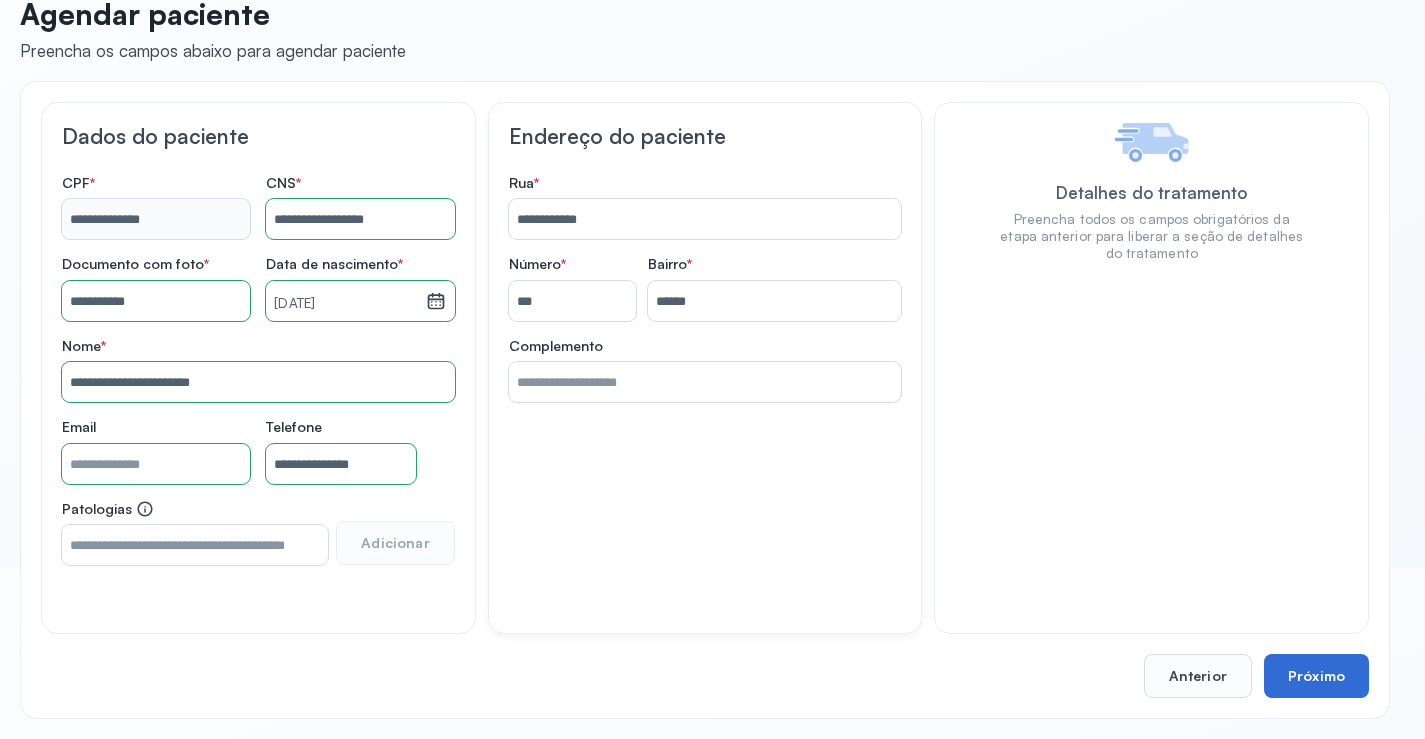 click on "Próximo" at bounding box center [1316, 676] 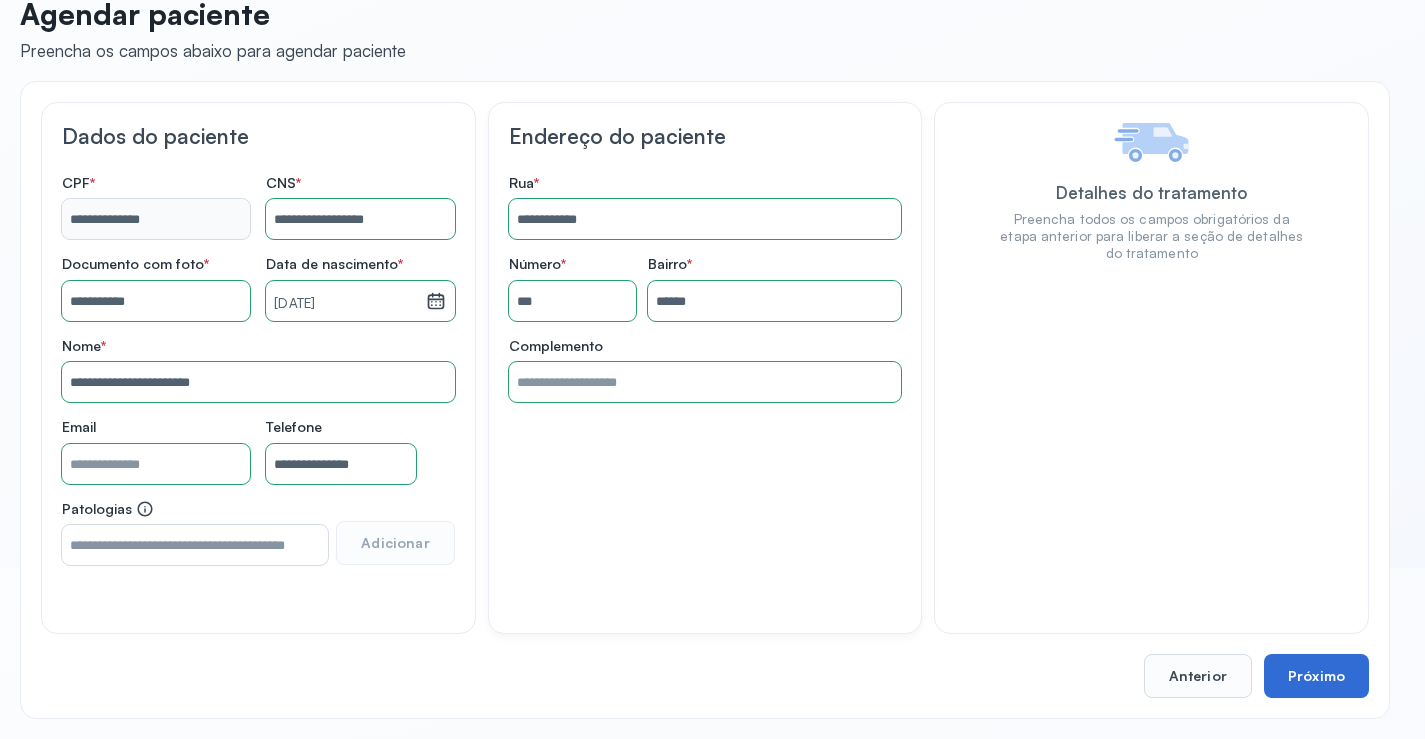 click on "Próximo" at bounding box center (1316, 676) 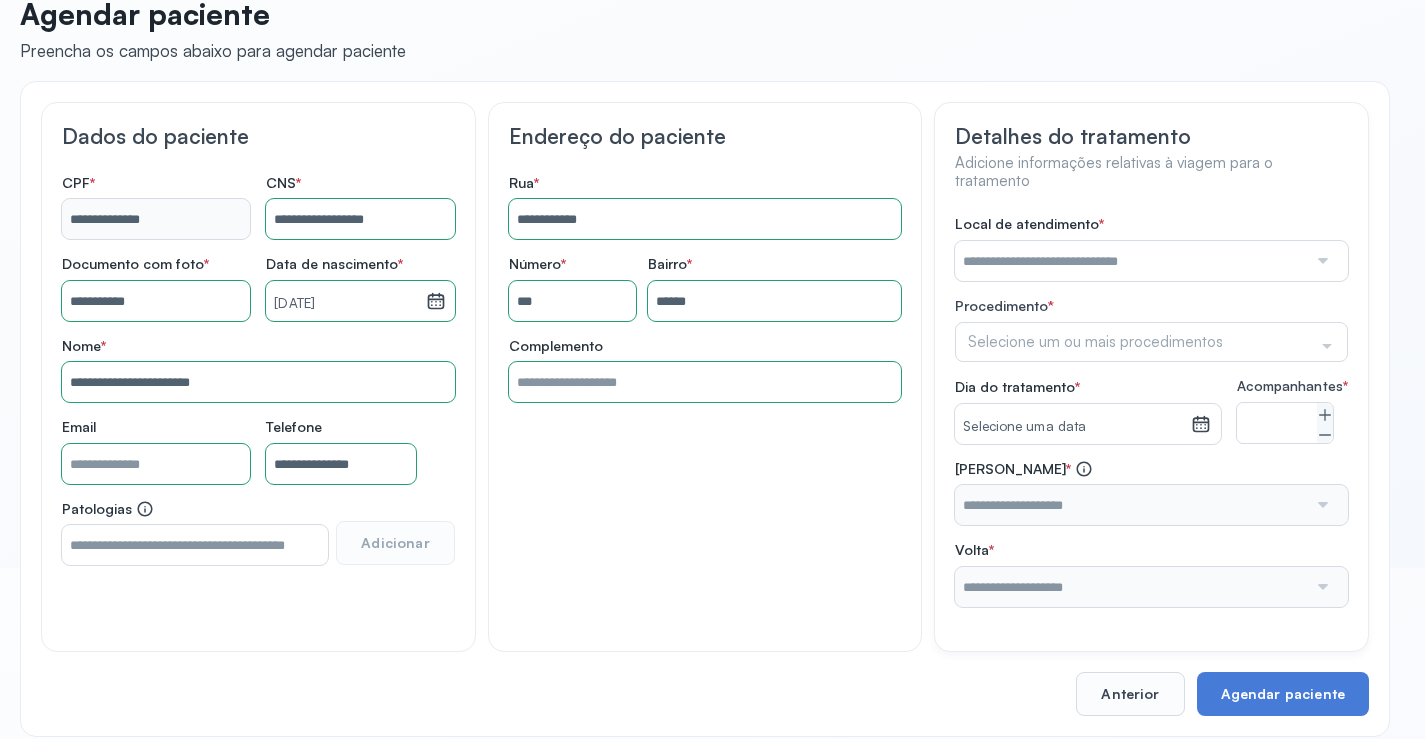 click at bounding box center (1131, 261) 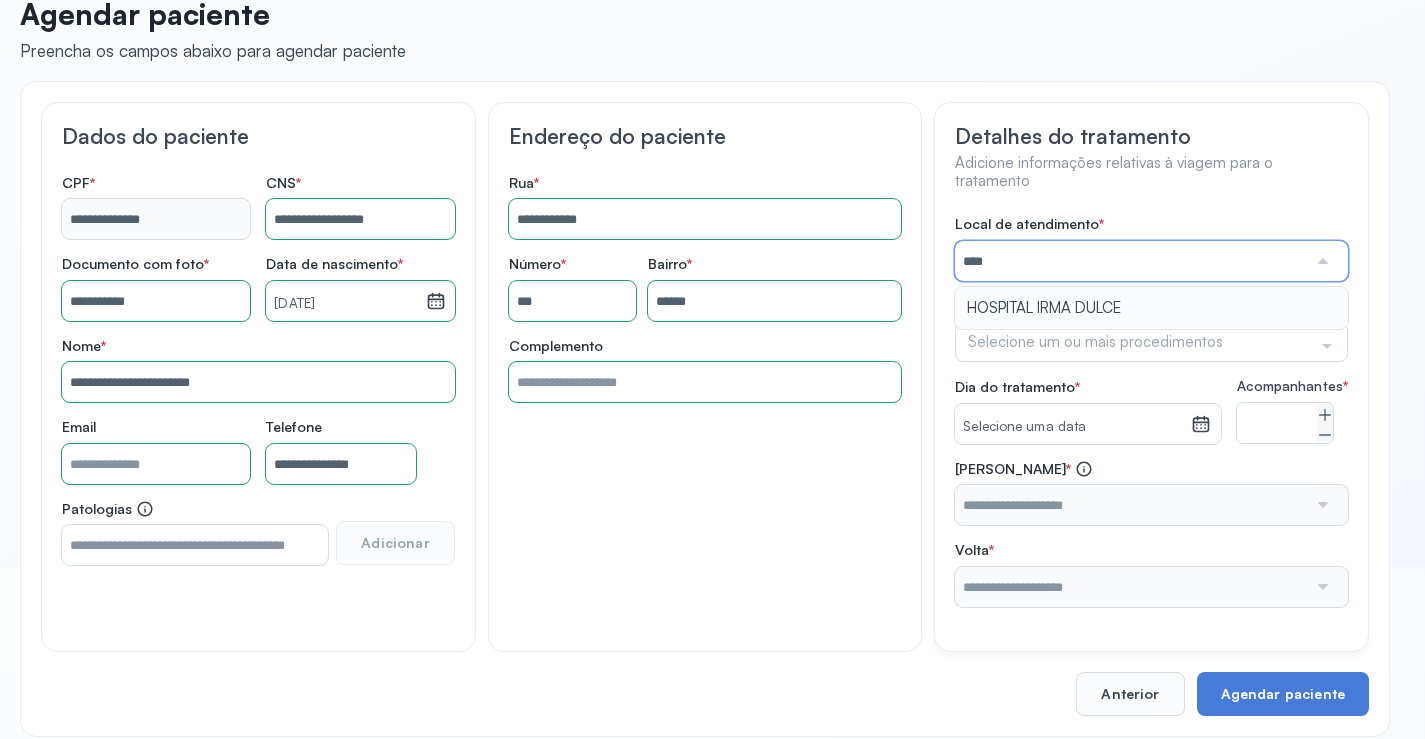 type on "**********" 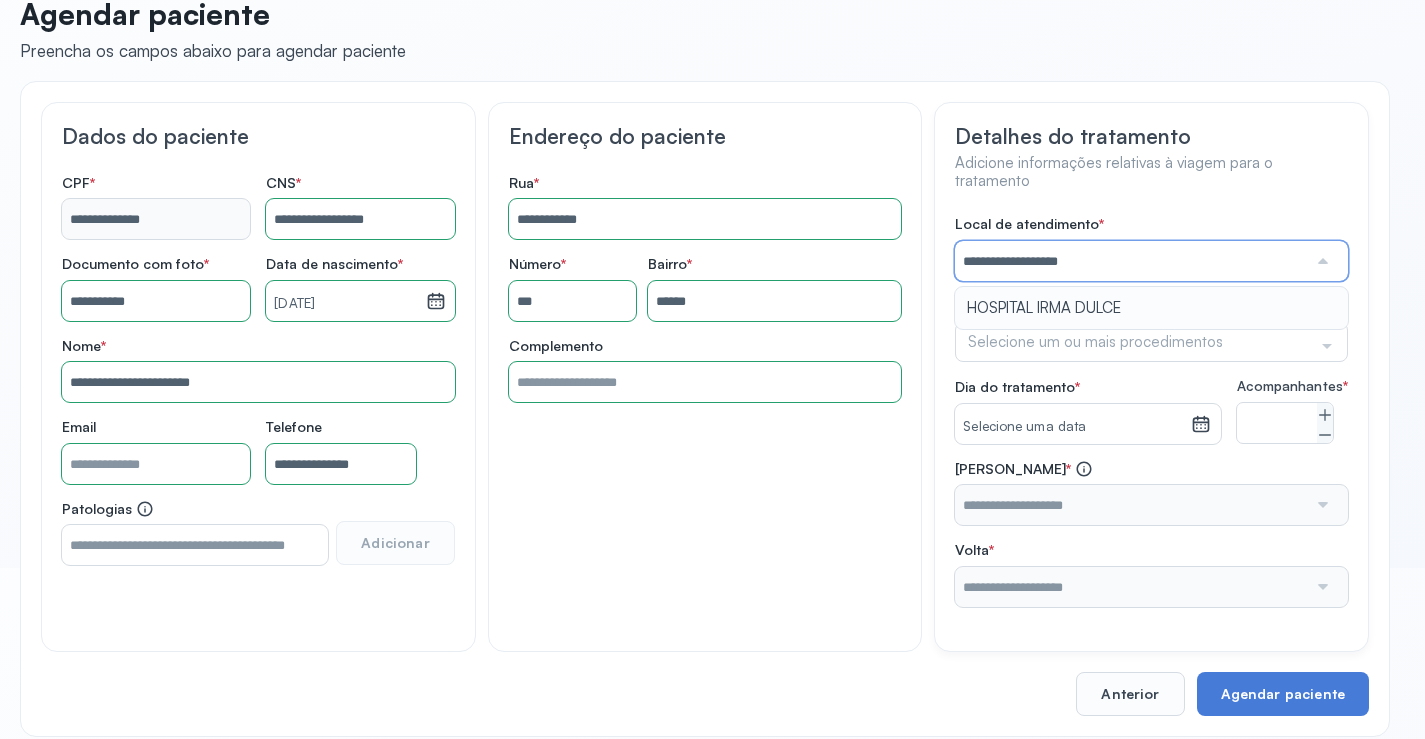 click on "**********" at bounding box center [1151, 411] 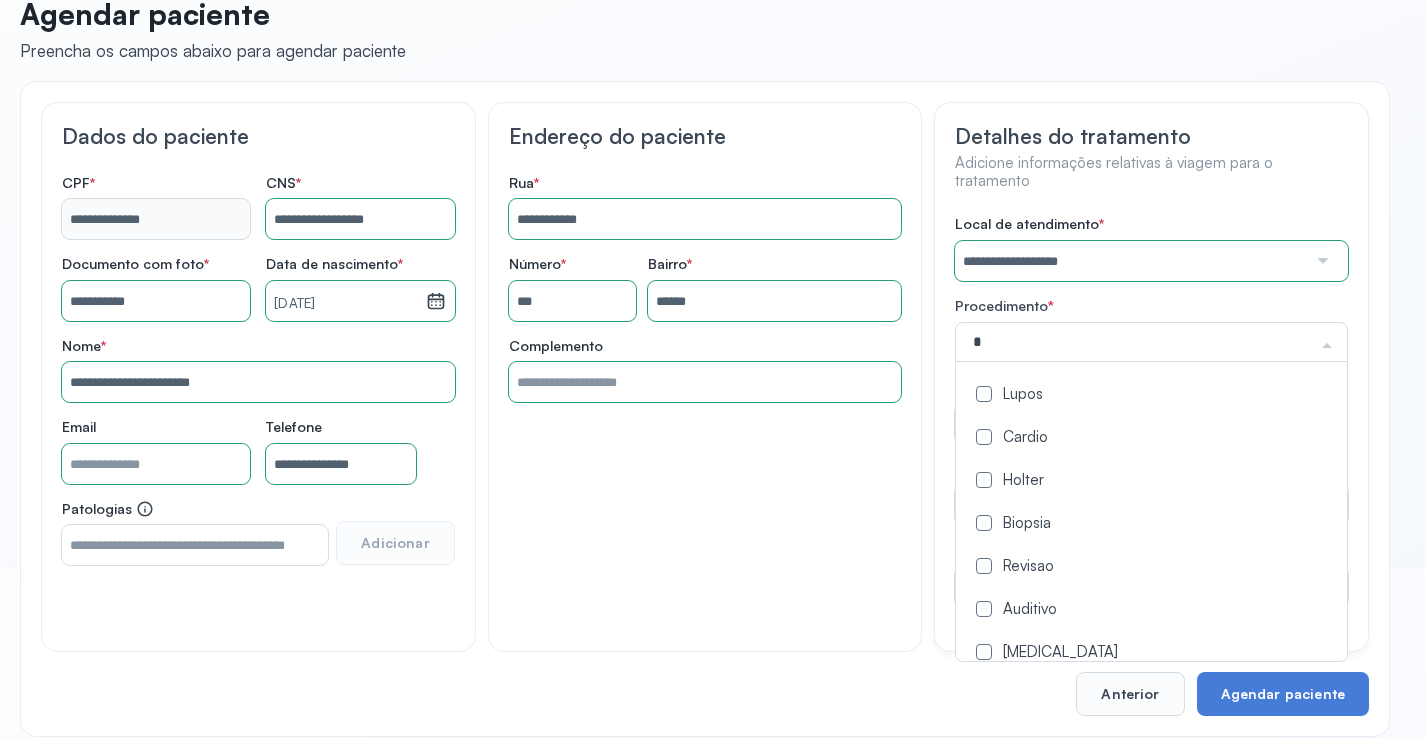 type on "**" 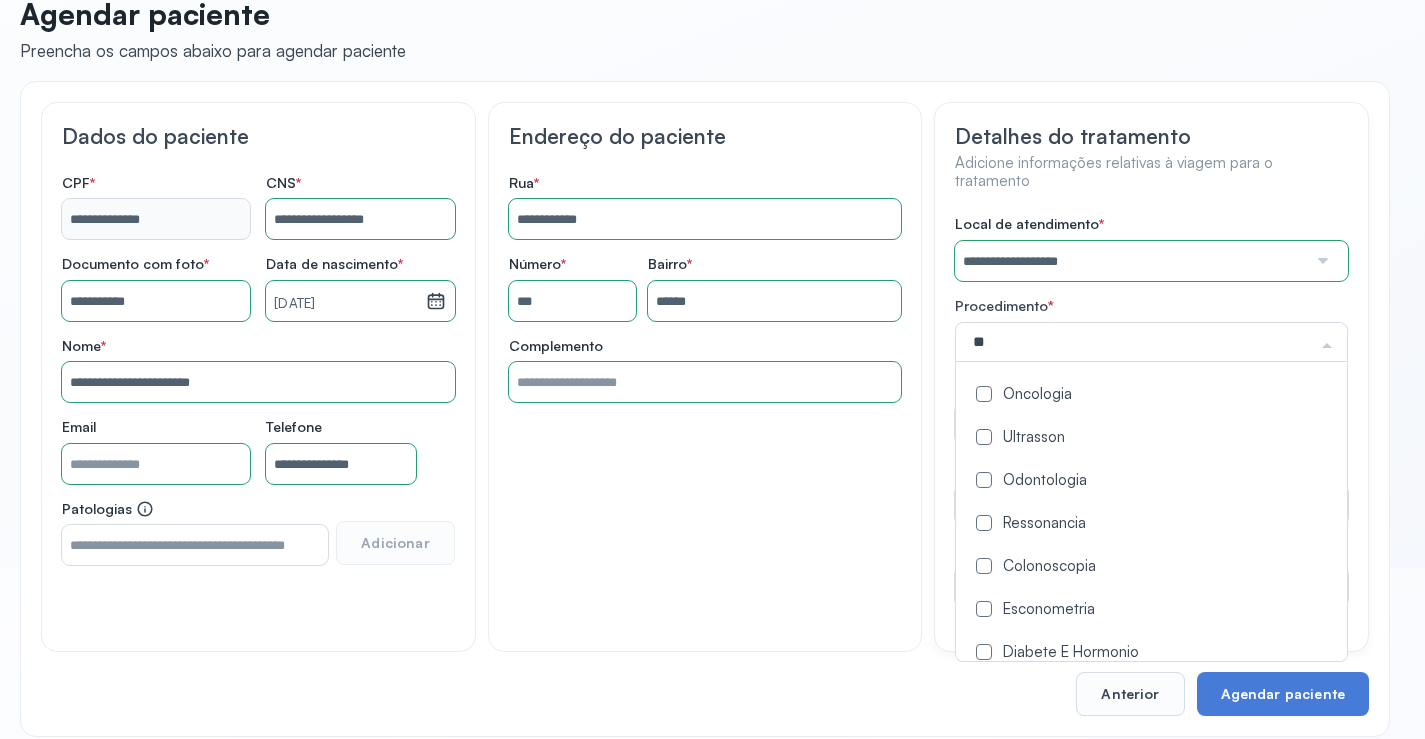 click on "Oncologia" at bounding box center [1159, 395] 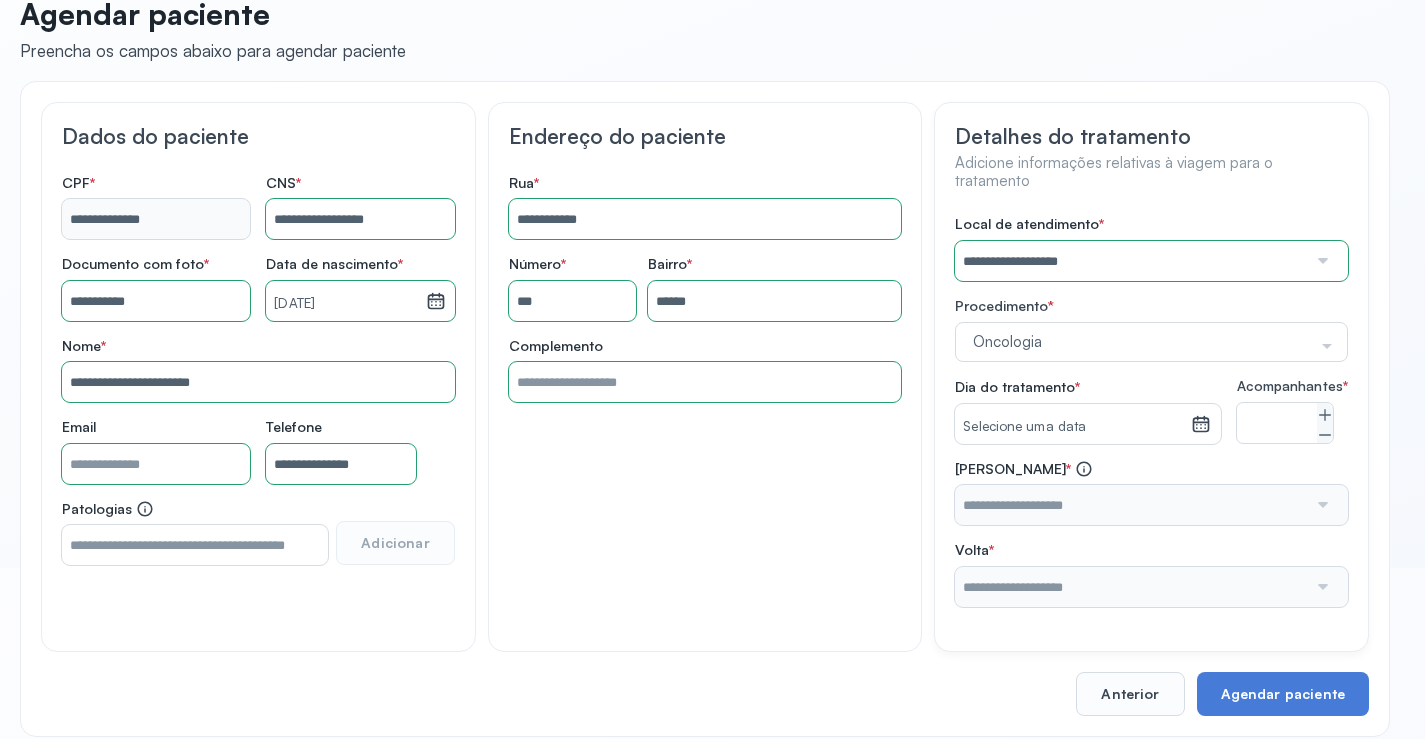 click on "**********" at bounding box center [705, 408] 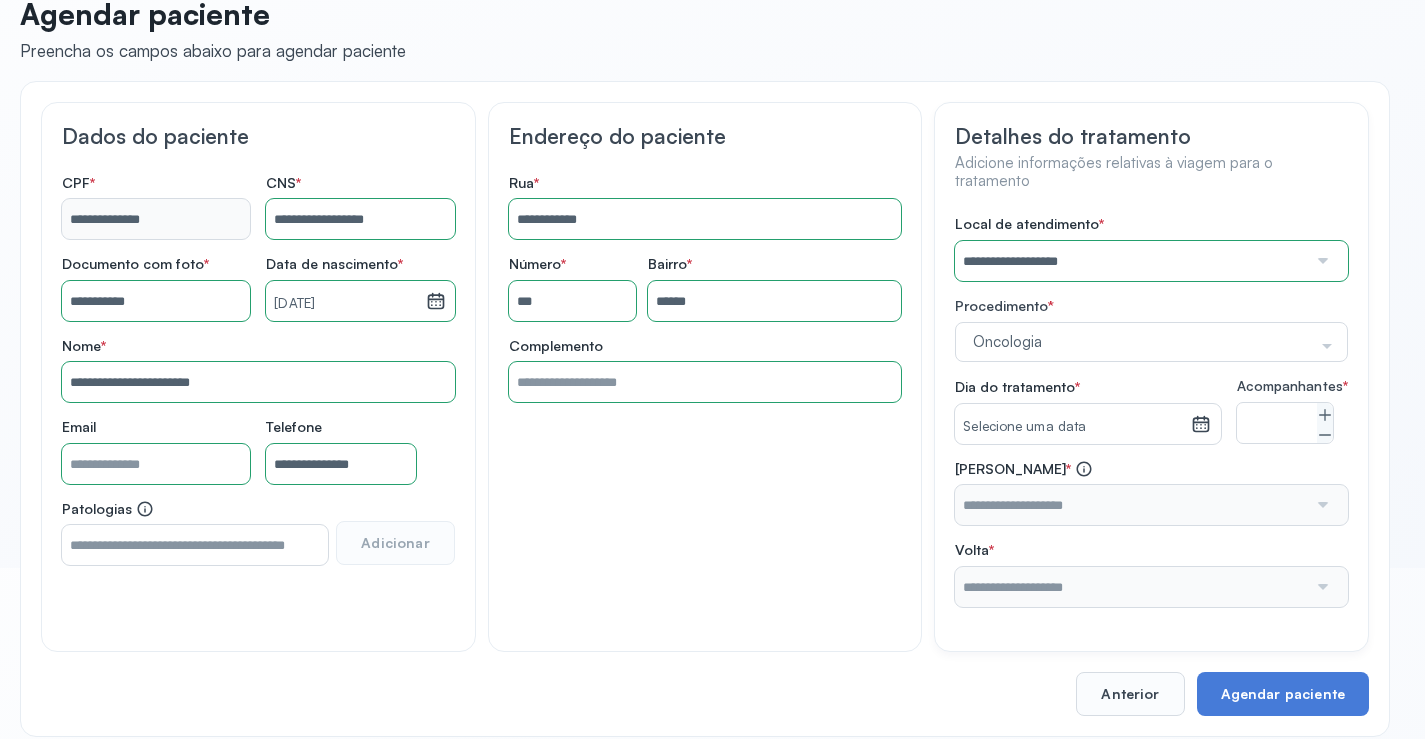 click 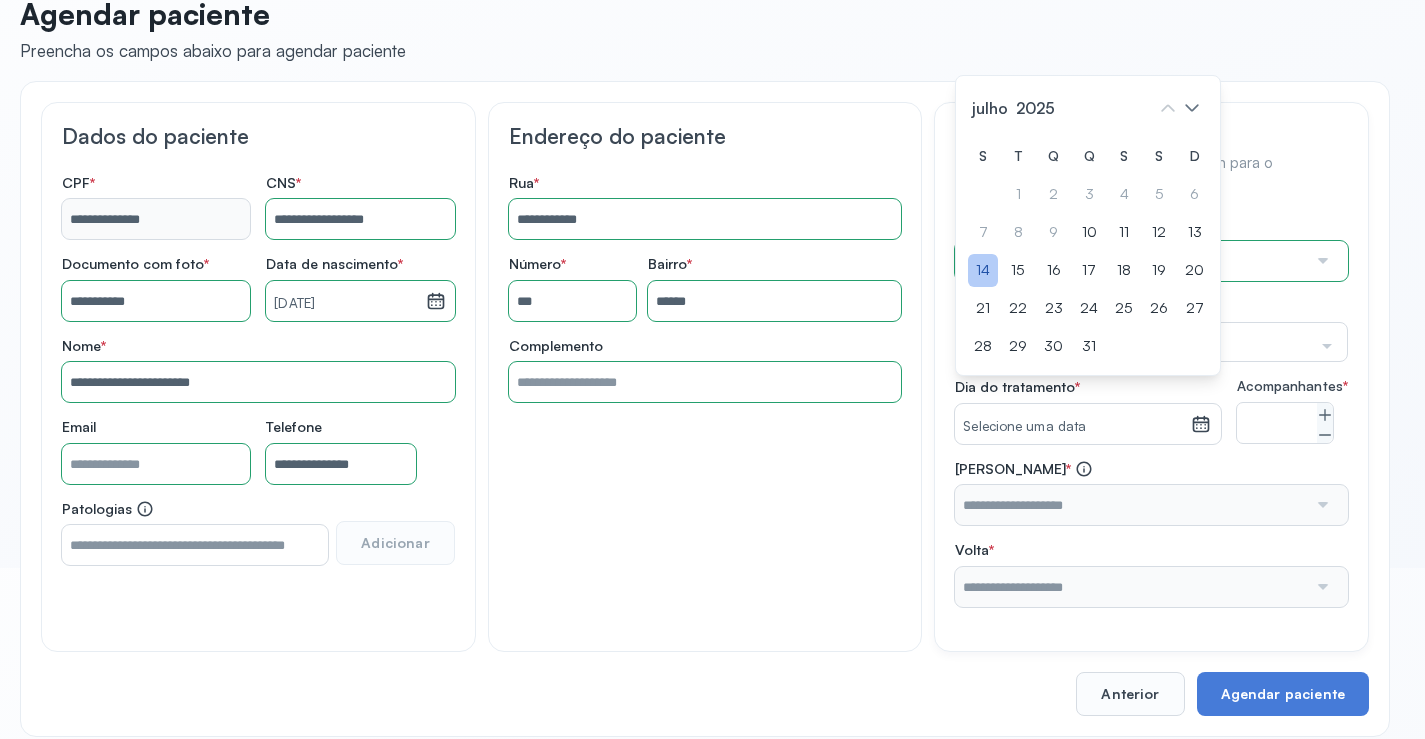 click on "14" 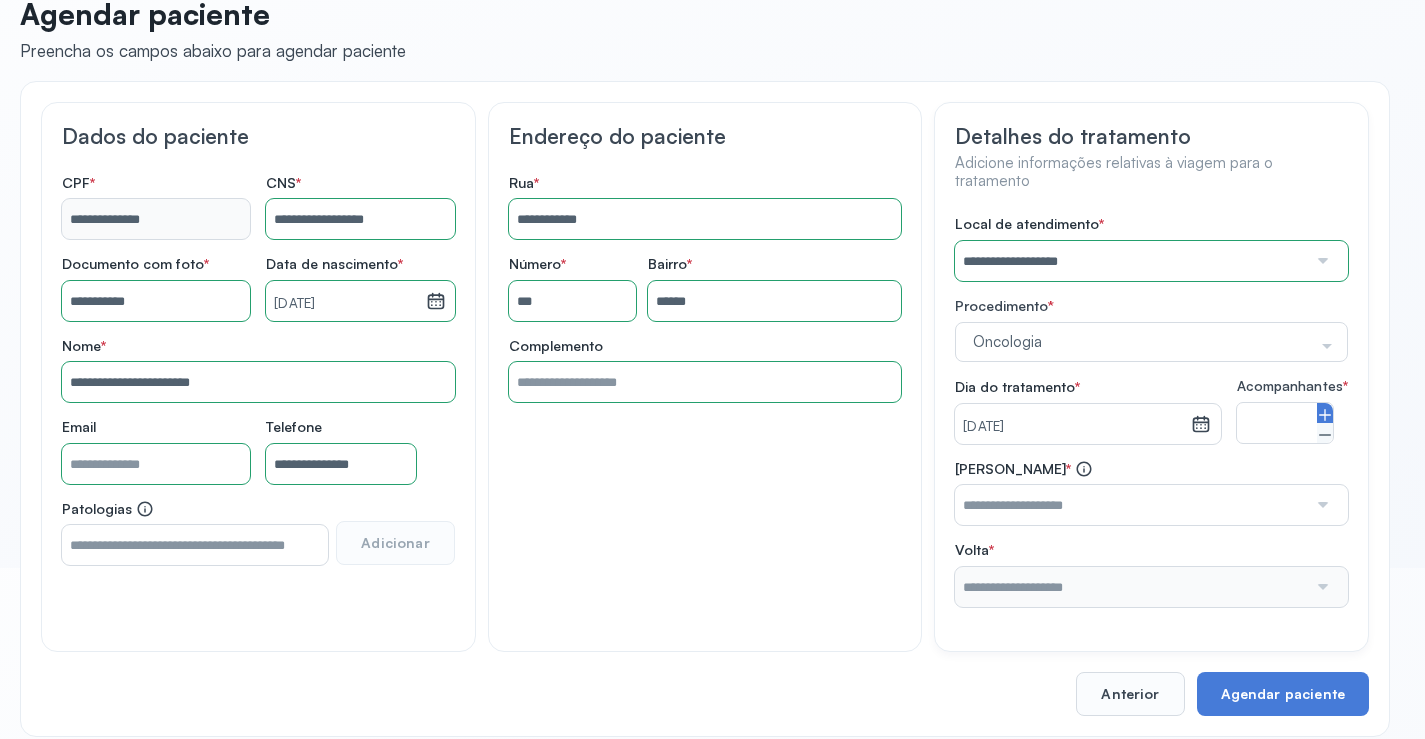 click 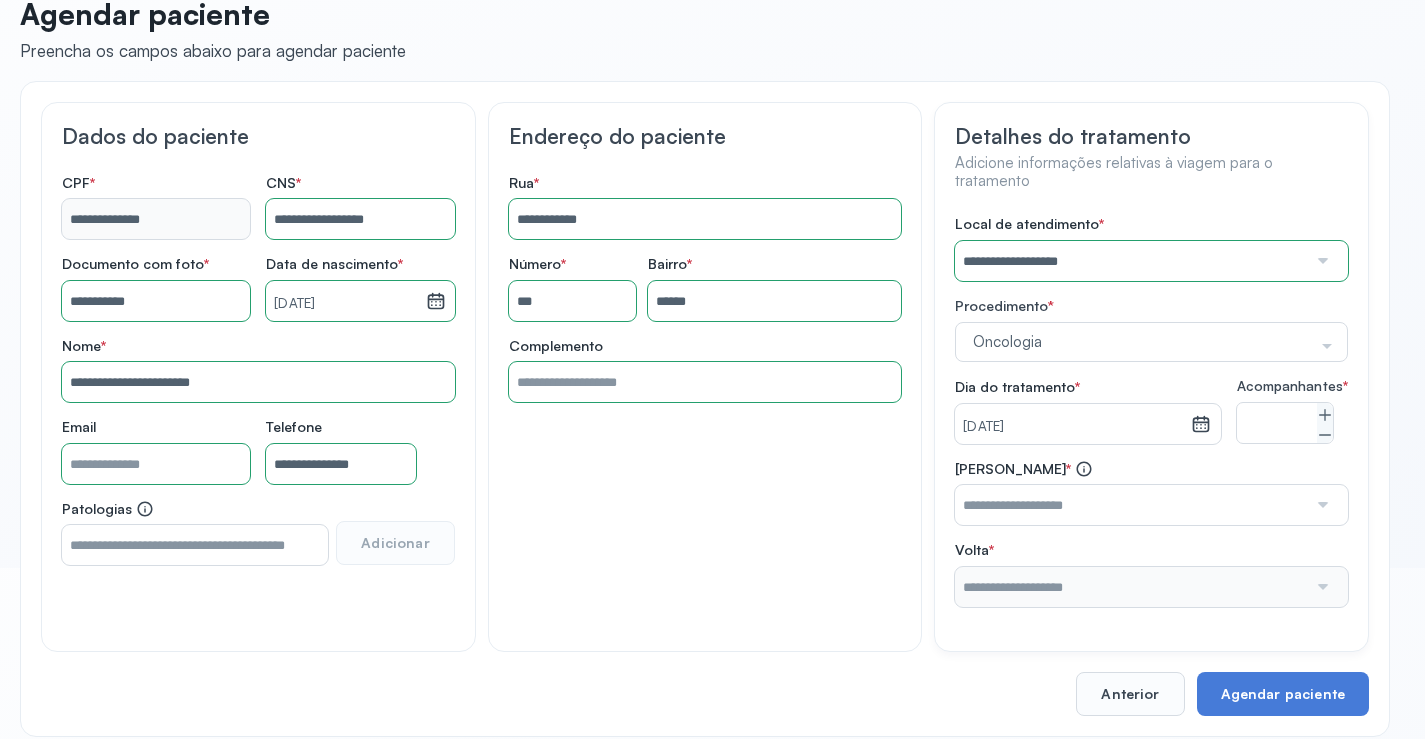 click at bounding box center (1131, 505) 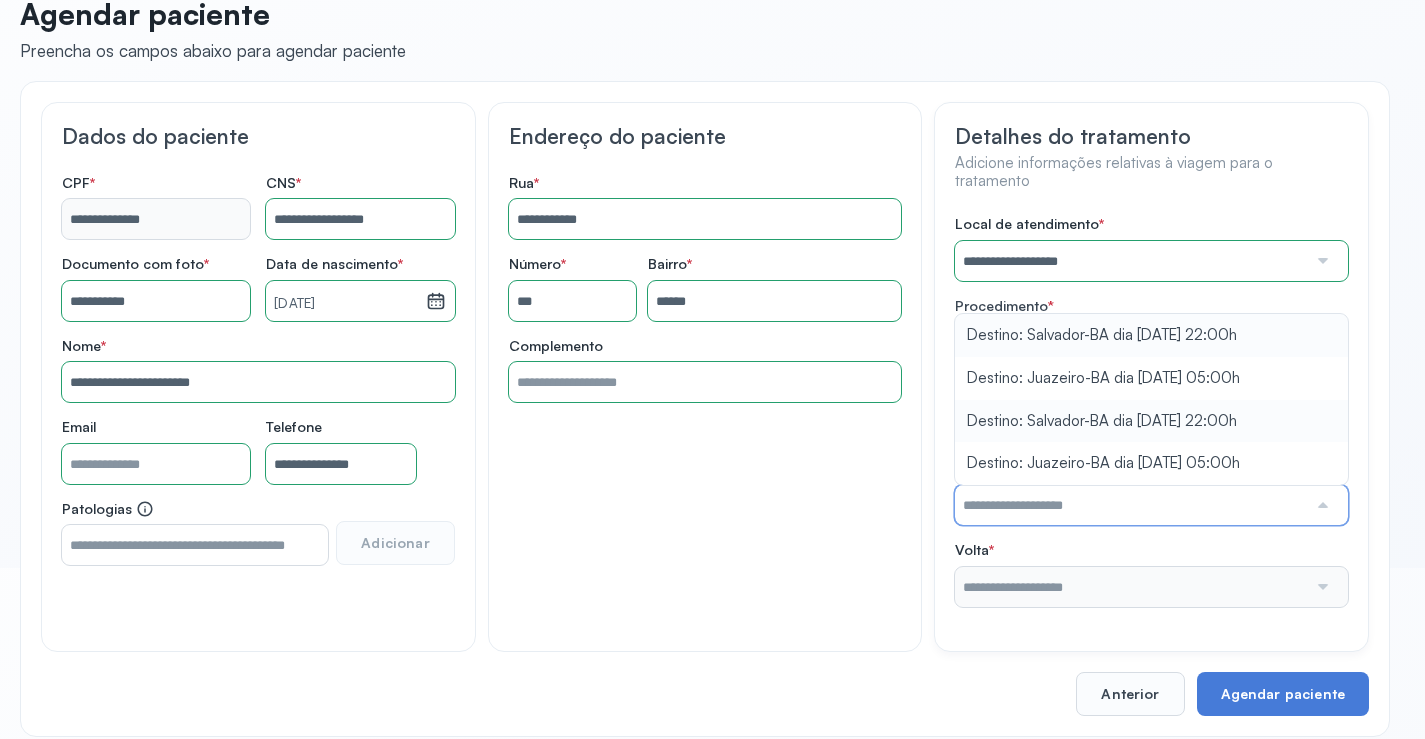 type on "**********" 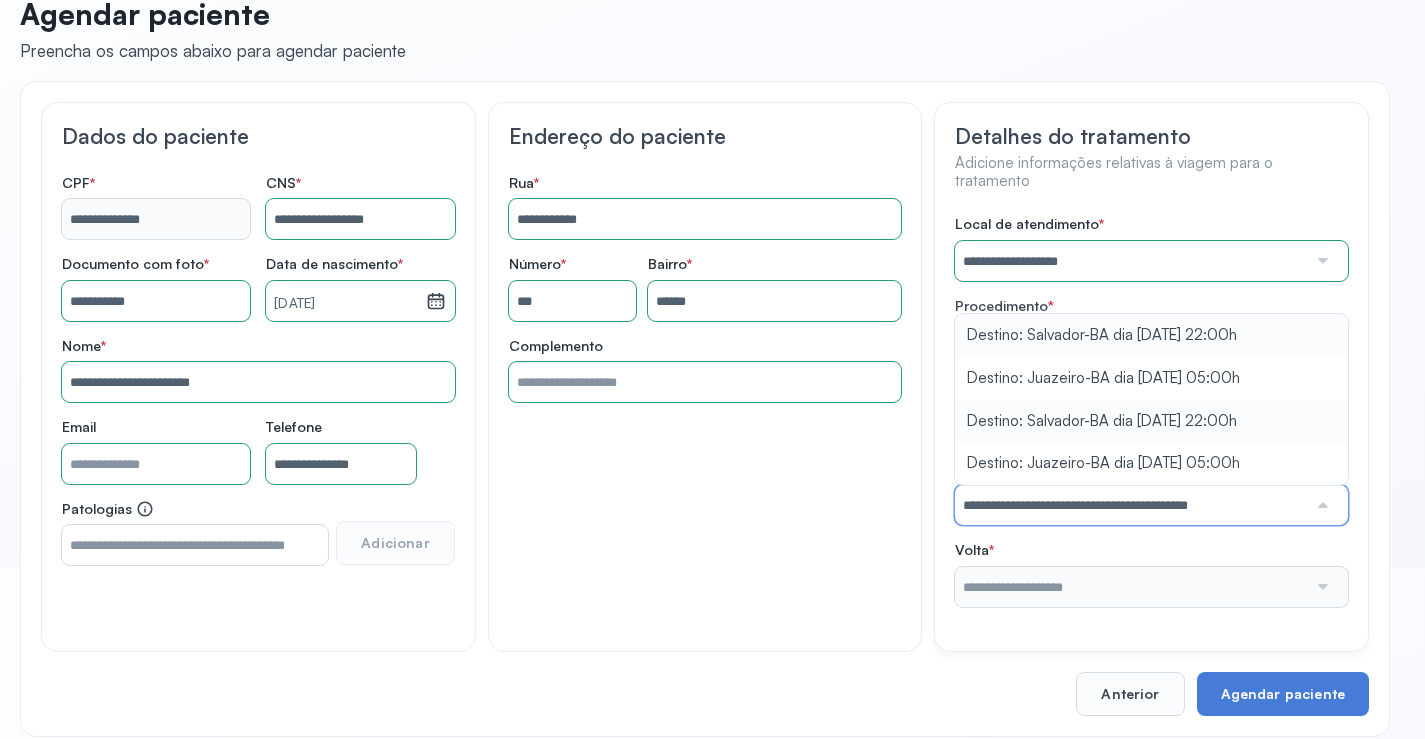 click on "**********" at bounding box center [1151, 411] 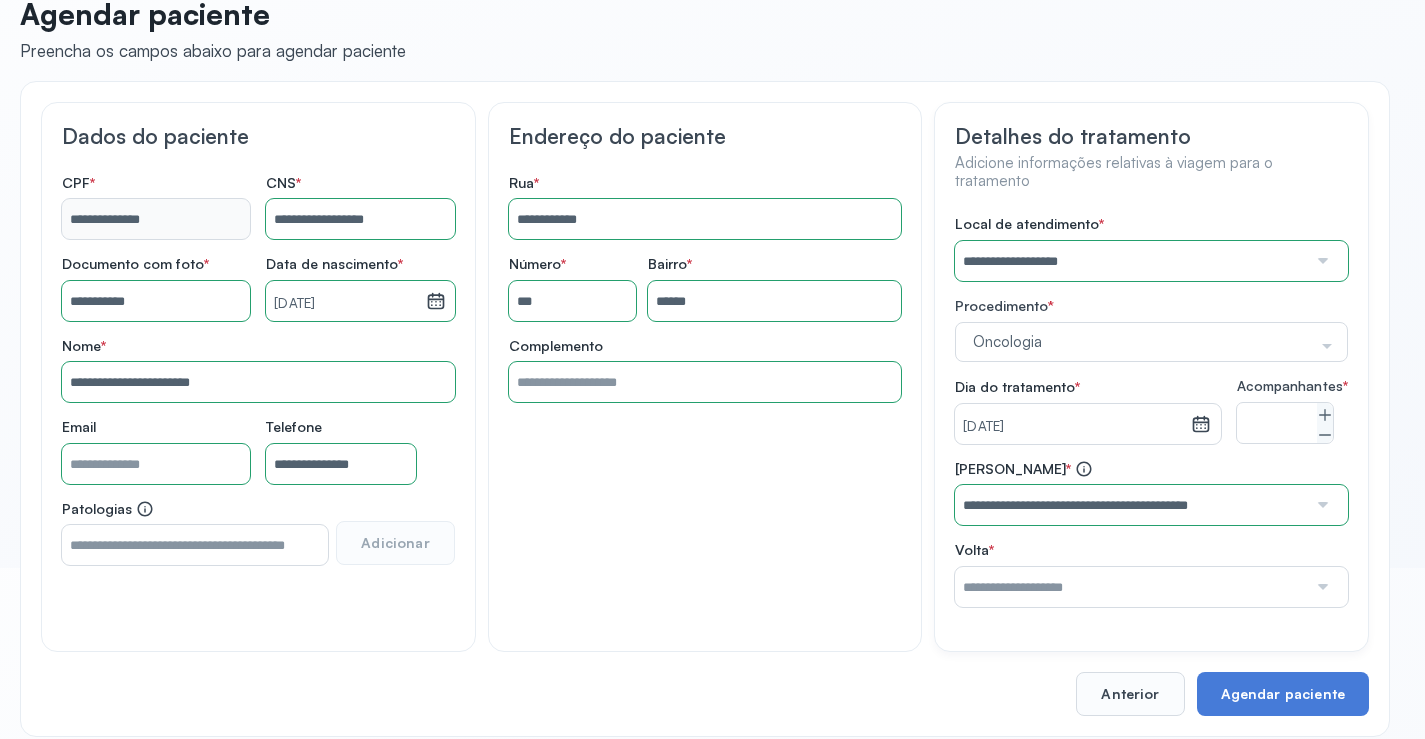 click at bounding box center [1131, 587] 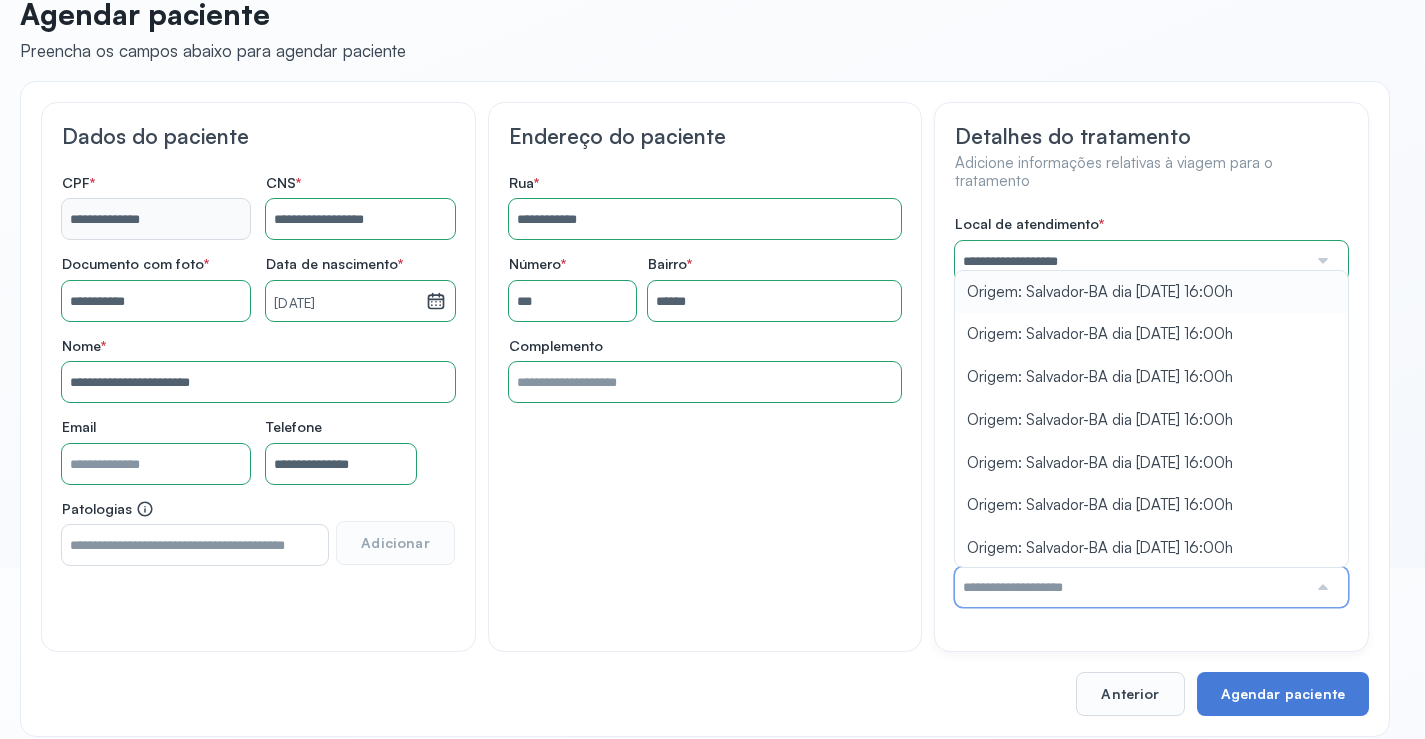 type on "**********" 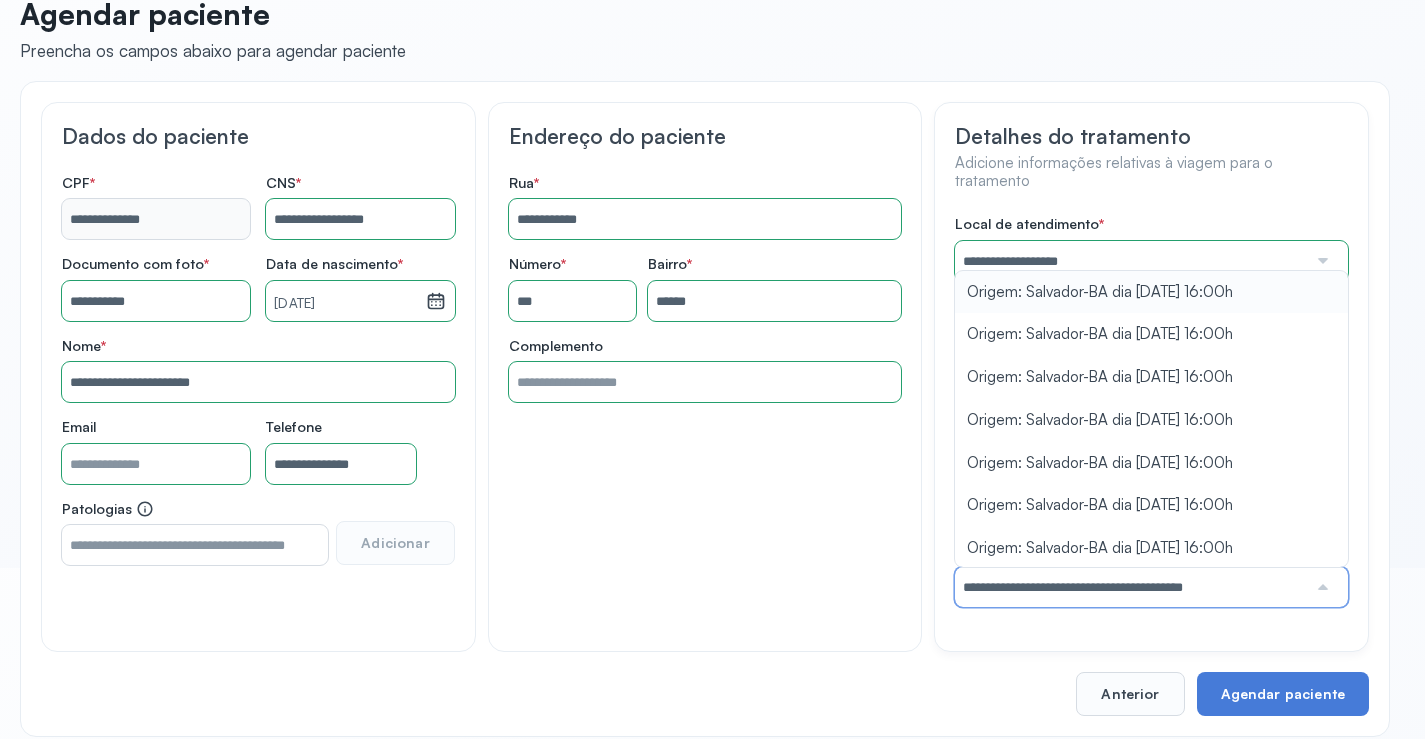 click on "**********" at bounding box center [1151, 411] 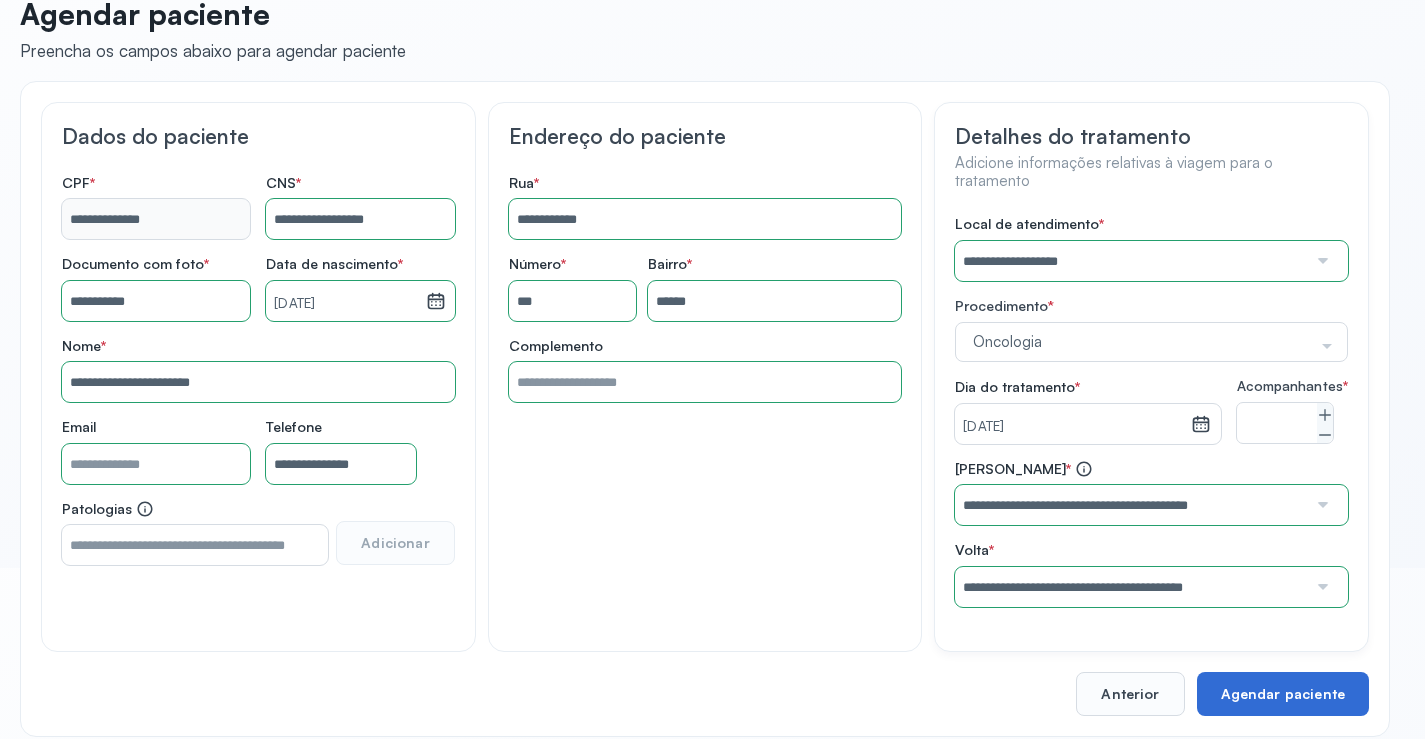 click on "Agendar paciente" at bounding box center (1283, 694) 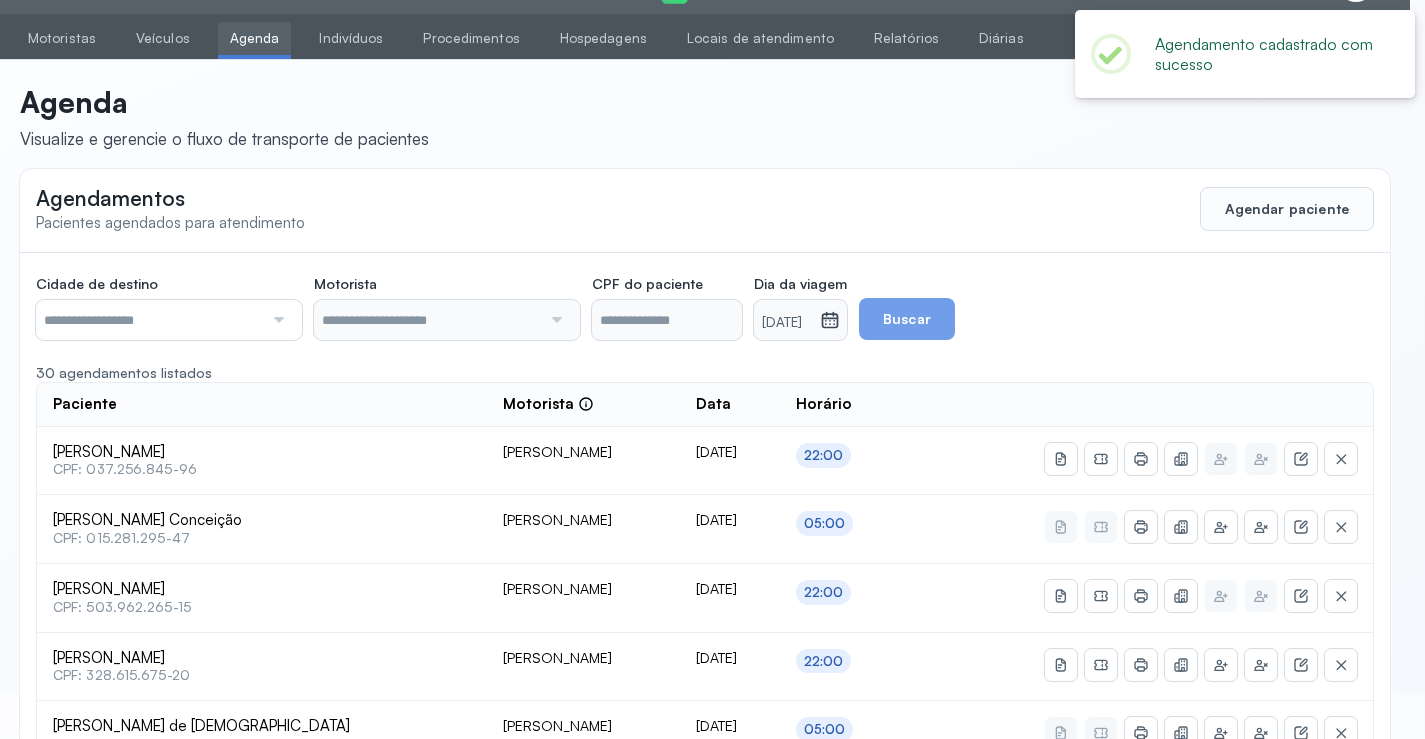 scroll, scrollTop: 171, scrollLeft: 0, axis: vertical 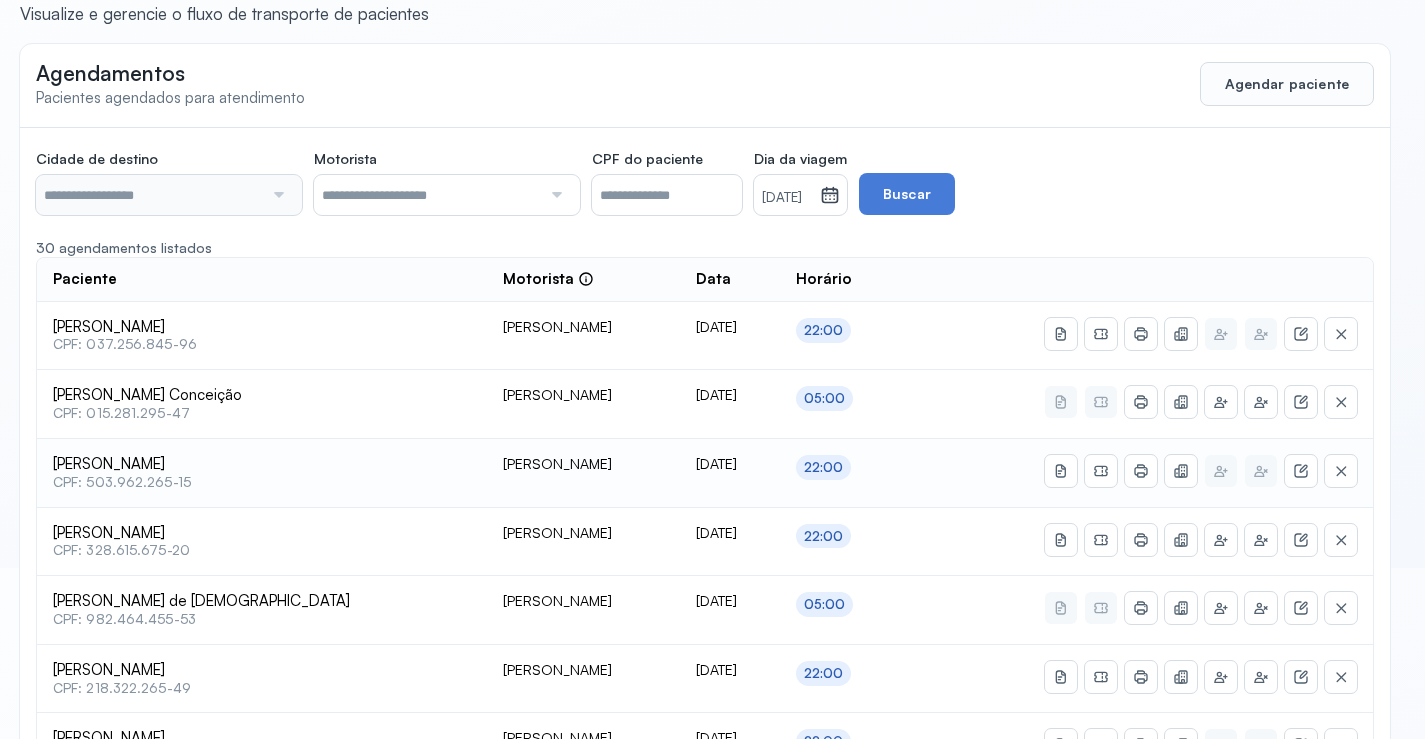 type on "********" 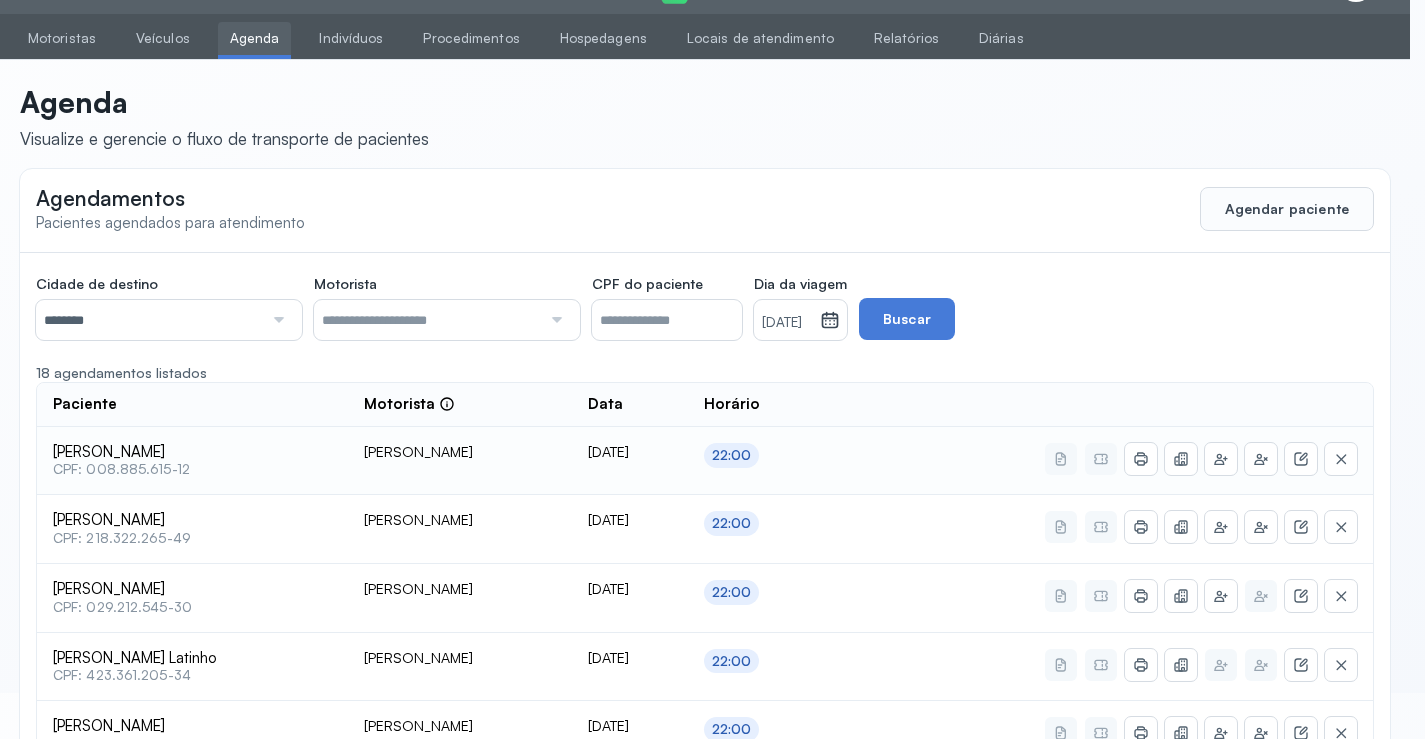 scroll, scrollTop: 171, scrollLeft: 0, axis: vertical 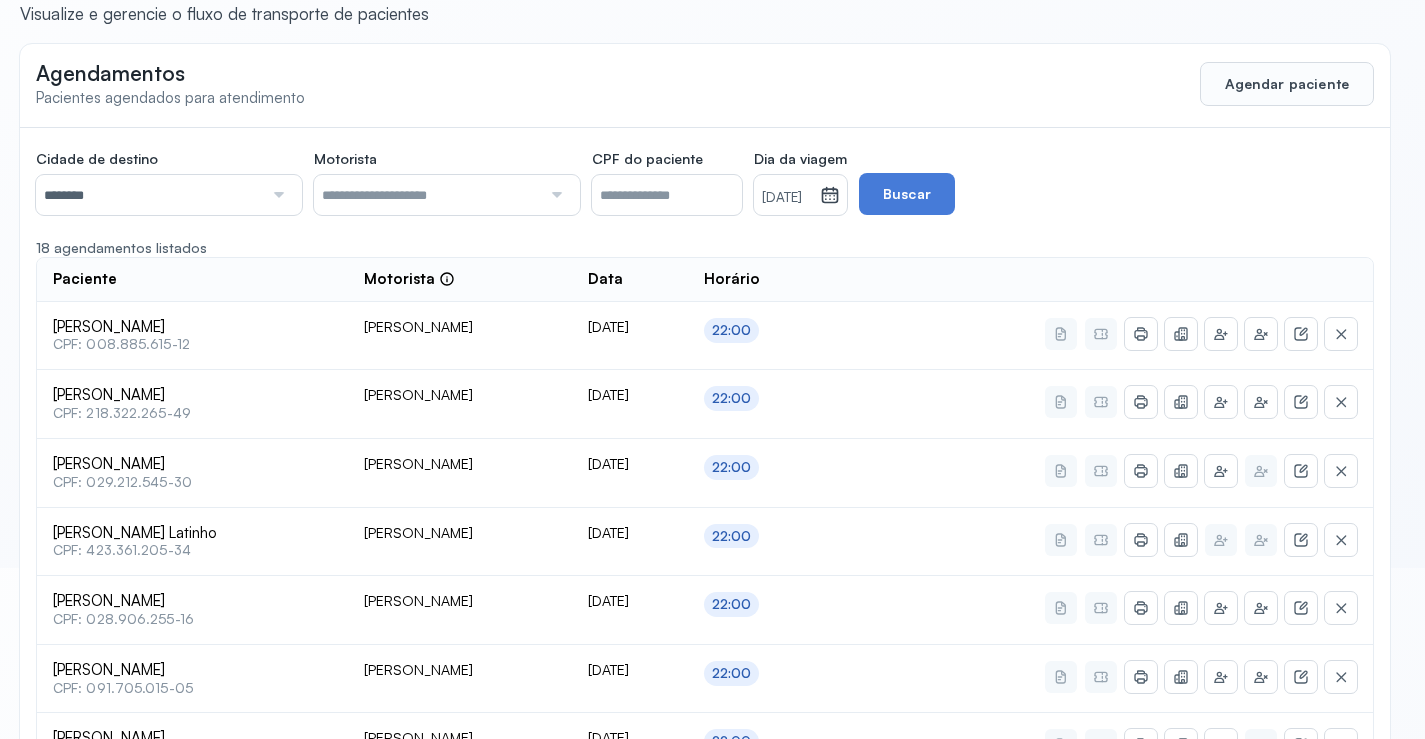 click 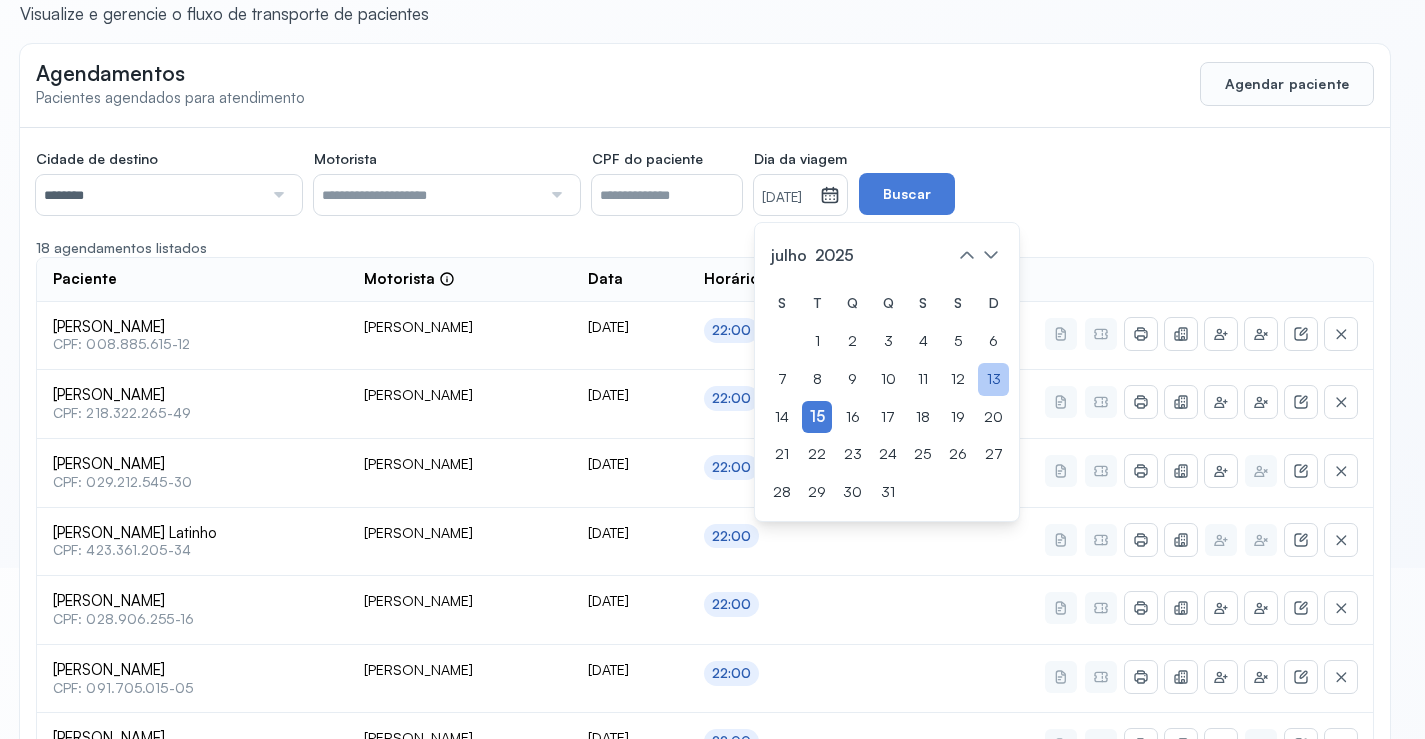 click on "13" 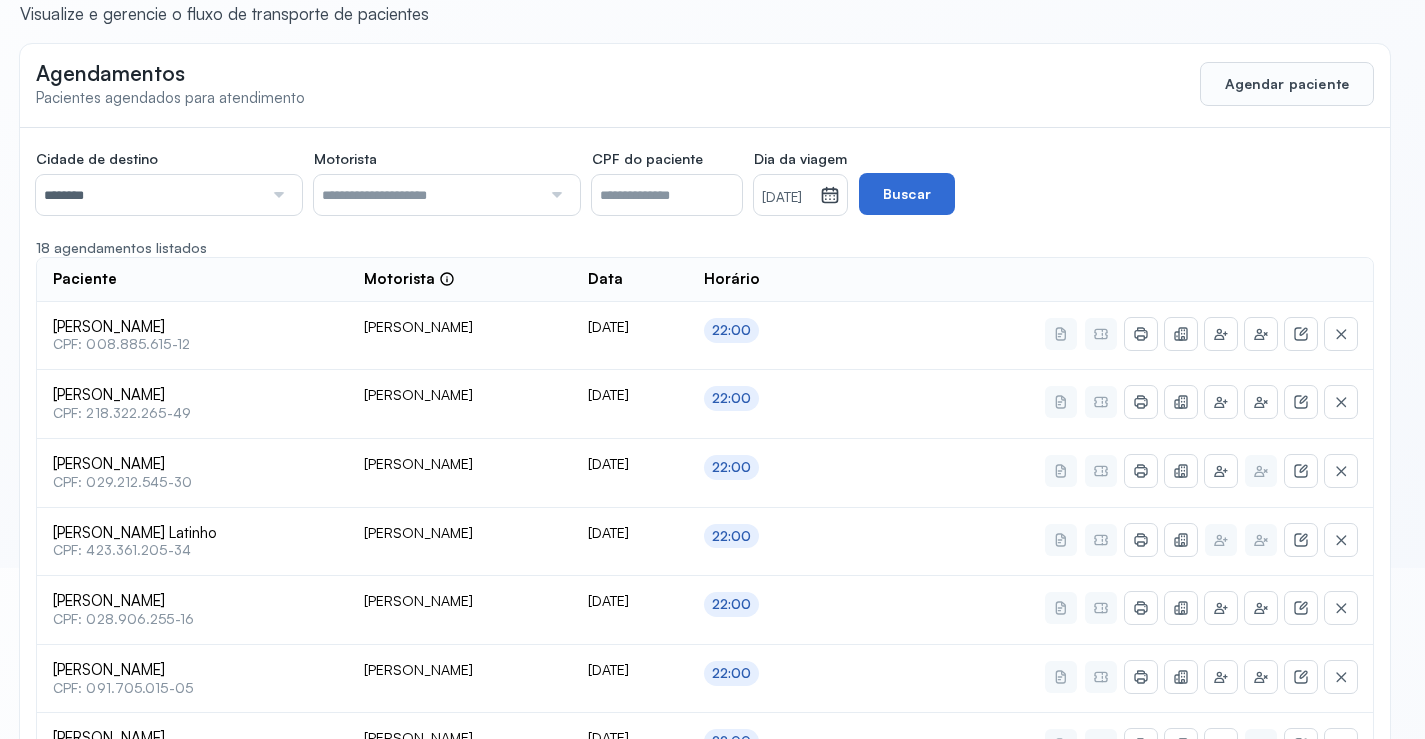 click on "Buscar" at bounding box center (907, 194) 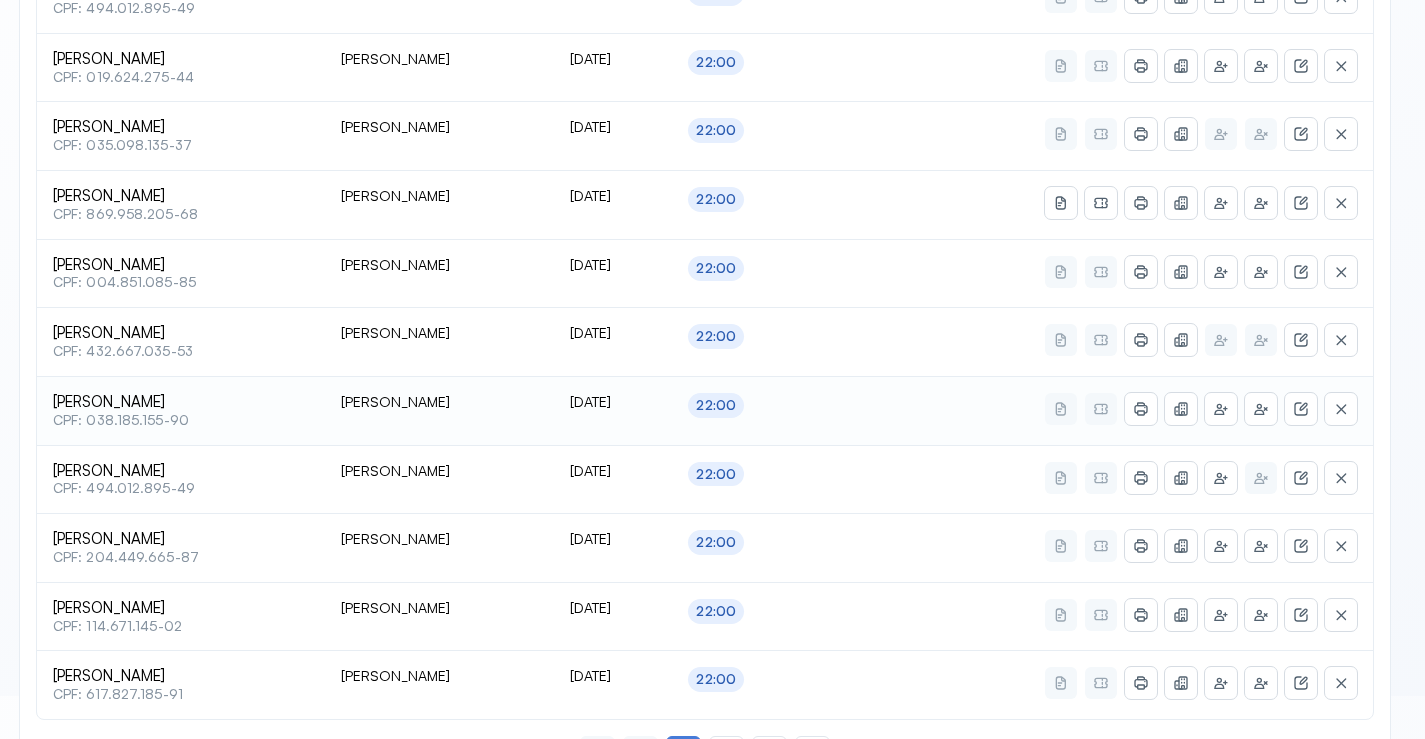 scroll, scrollTop: 865, scrollLeft: 0, axis: vertical 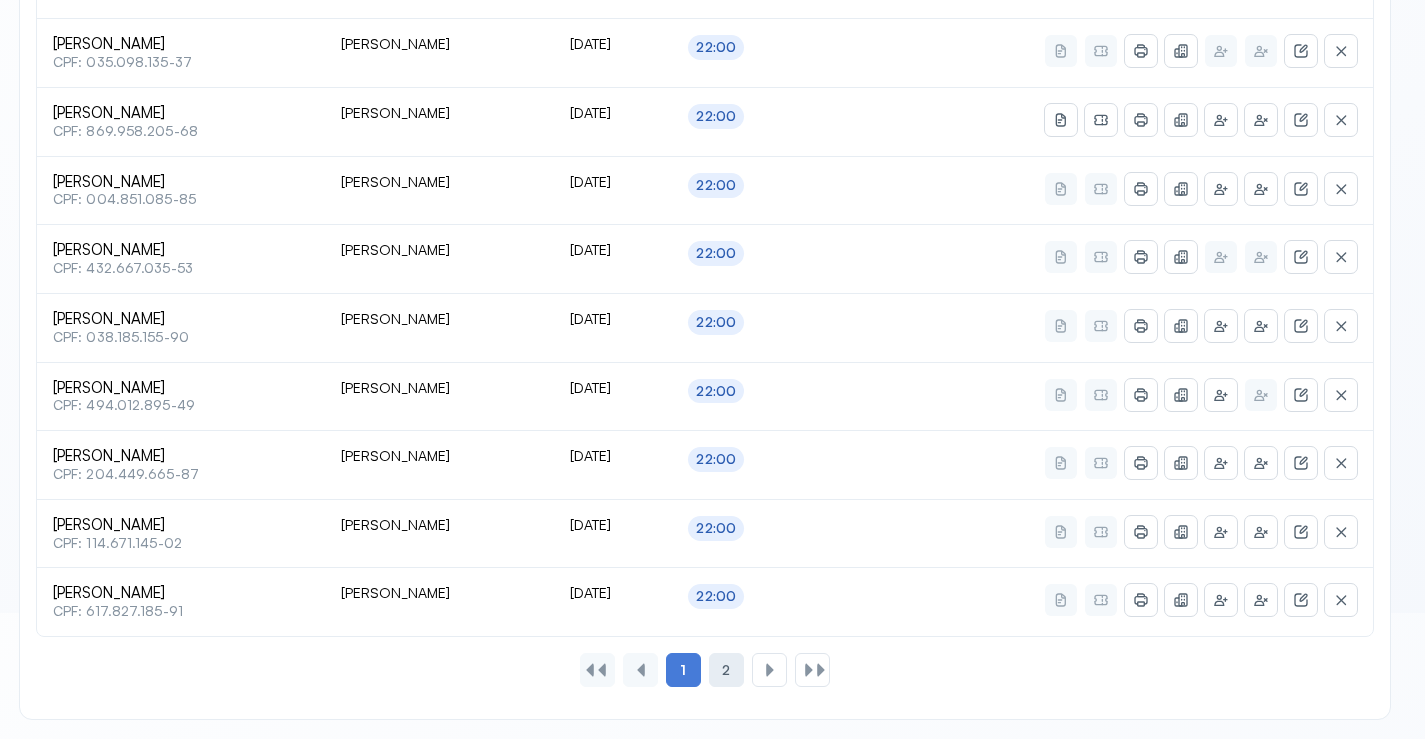 click on "2" 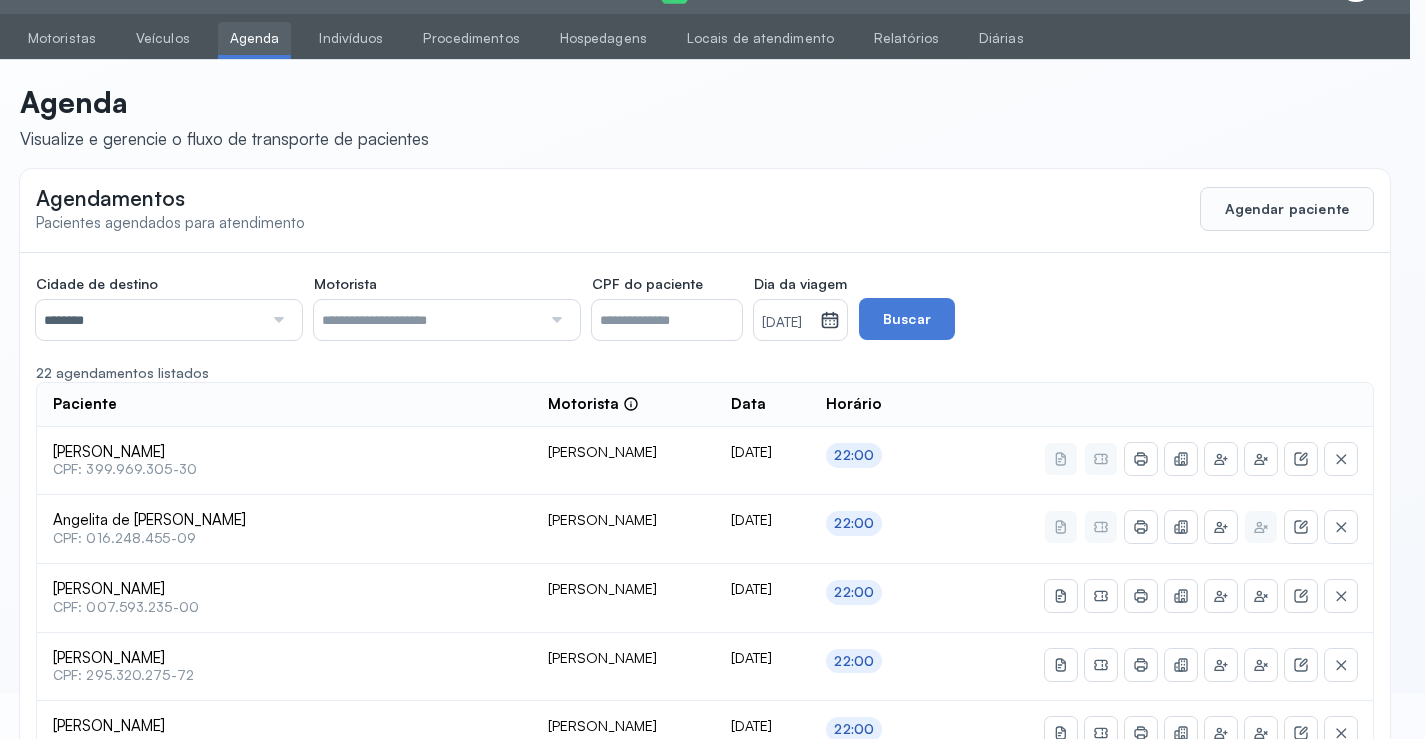 scroll, scrollTop: 316, scrollLeft: 0, axis: vertical 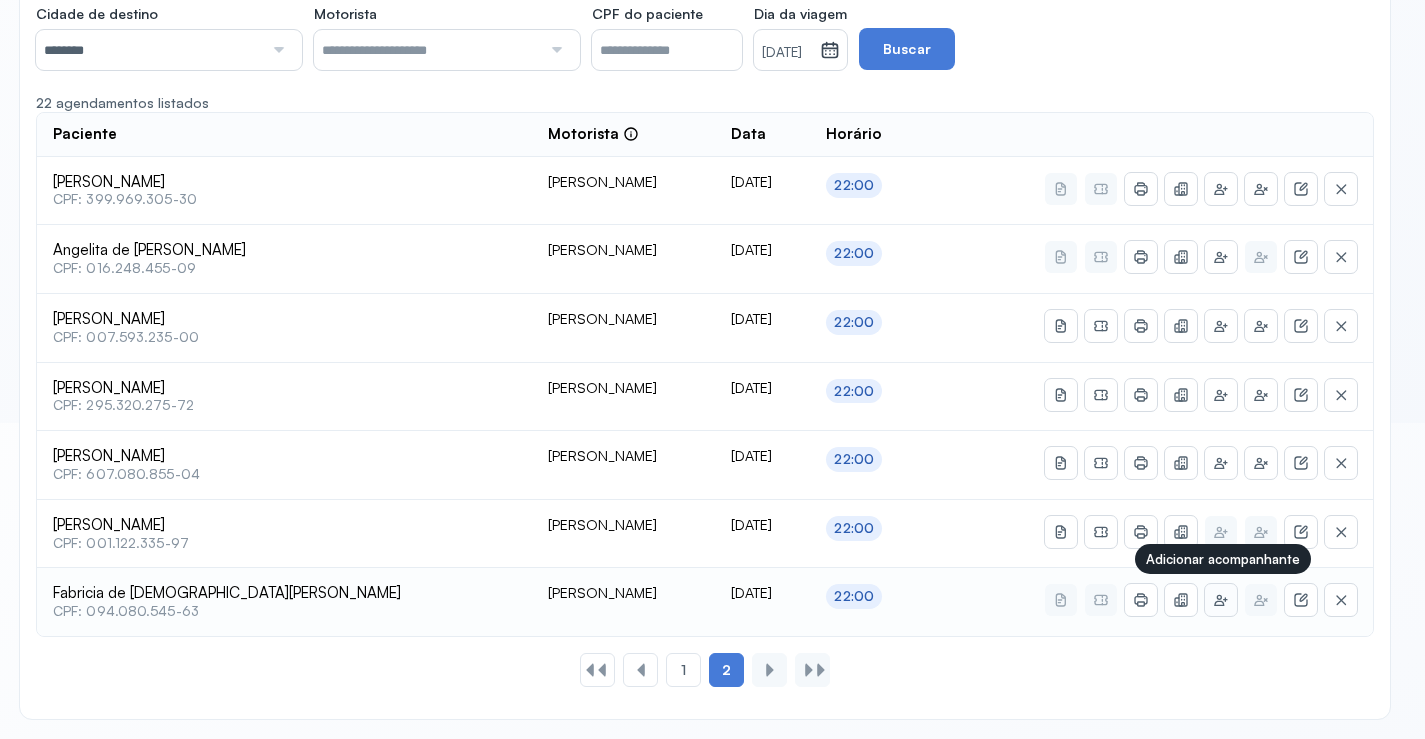 click 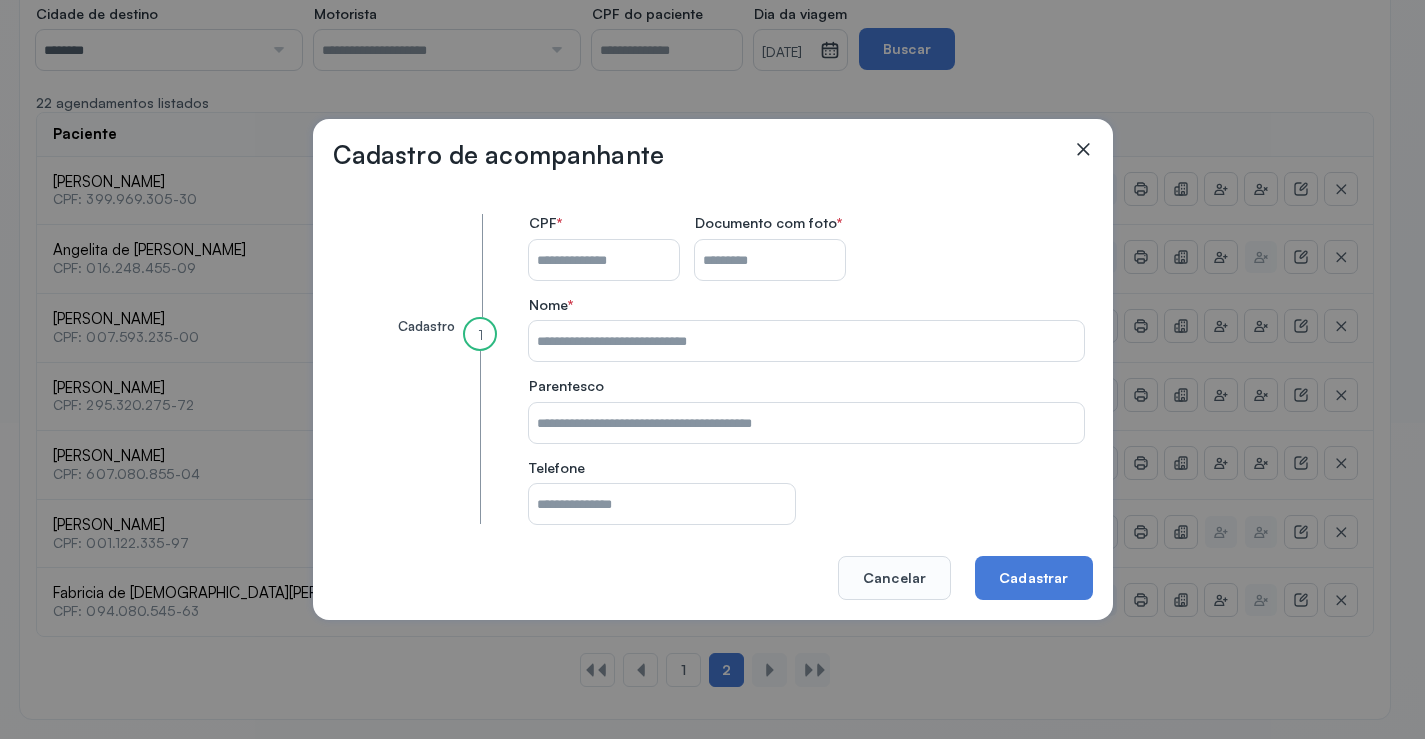 click on "CPF do paciente" at bounding box center [604, 260] 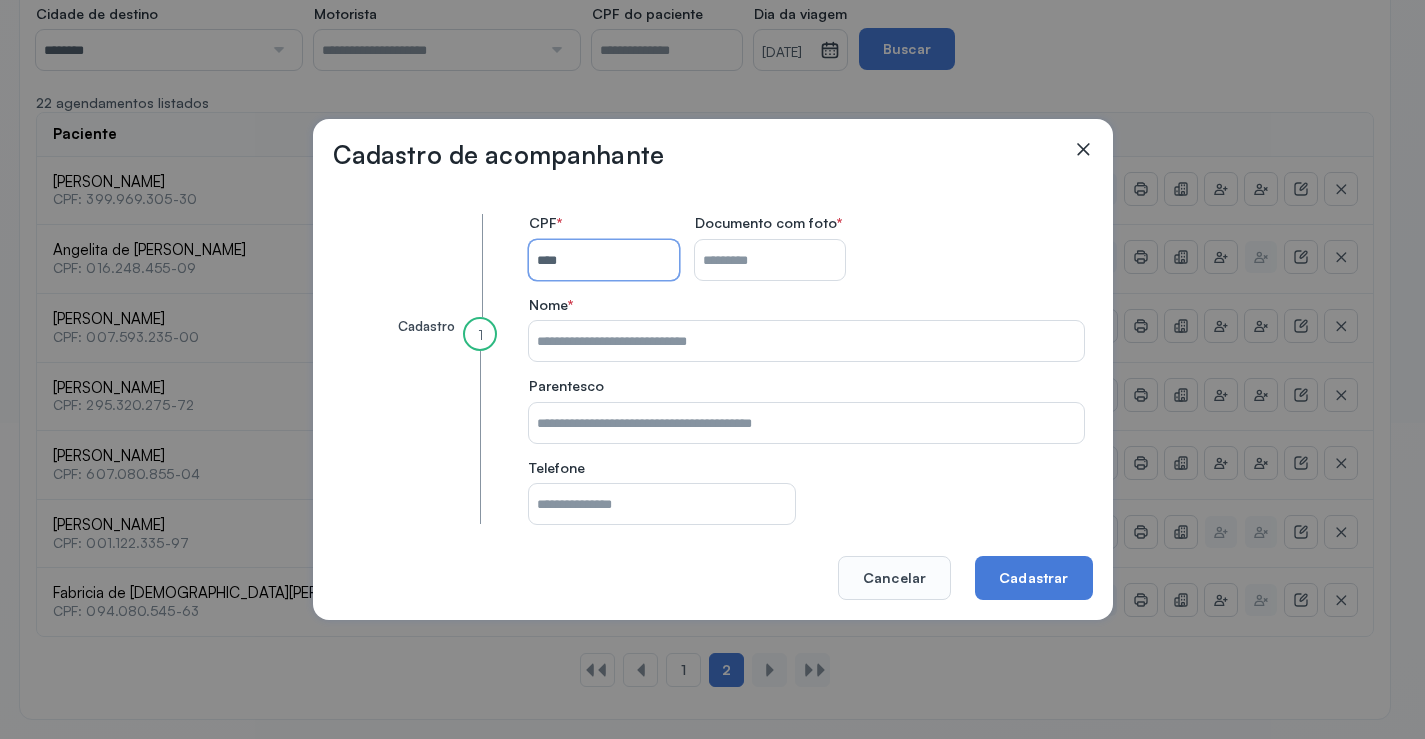 type on "**********" 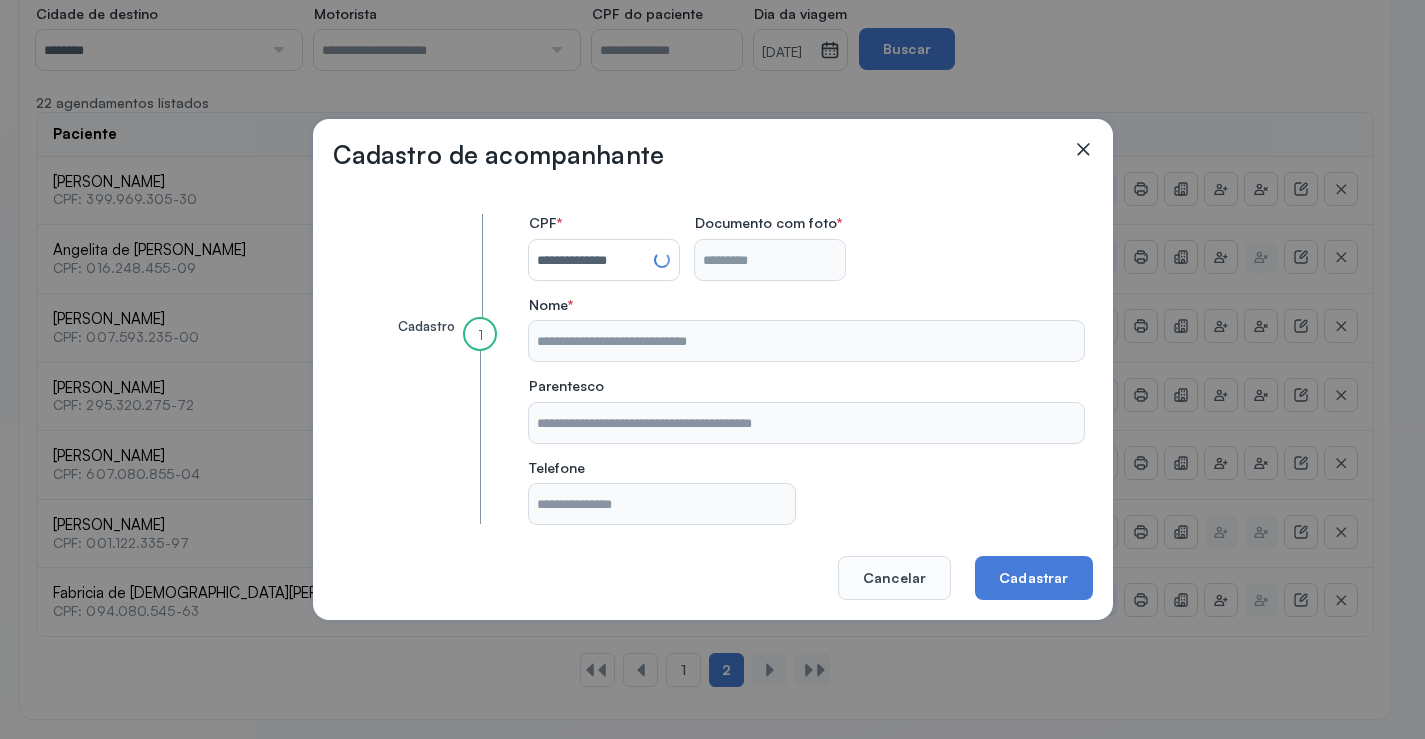 type on "*********" 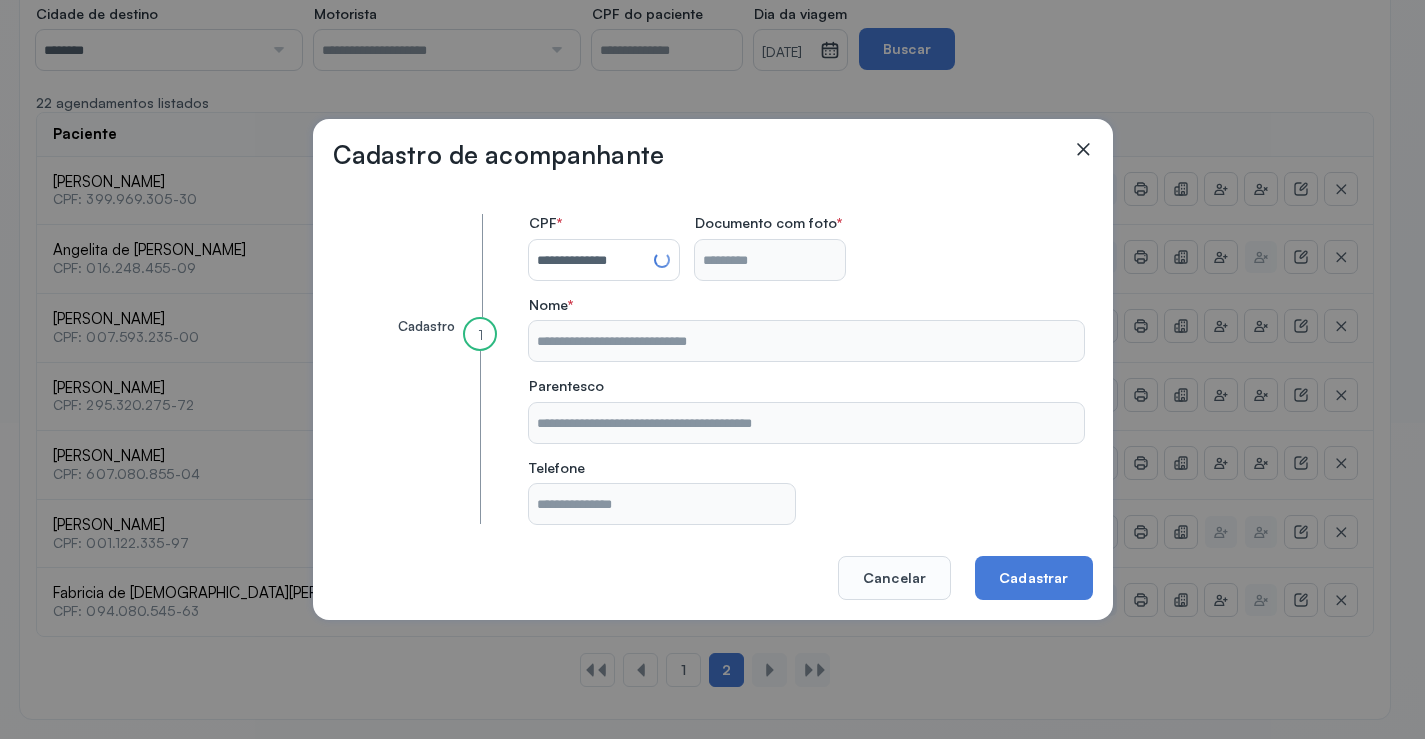 type on "**********" 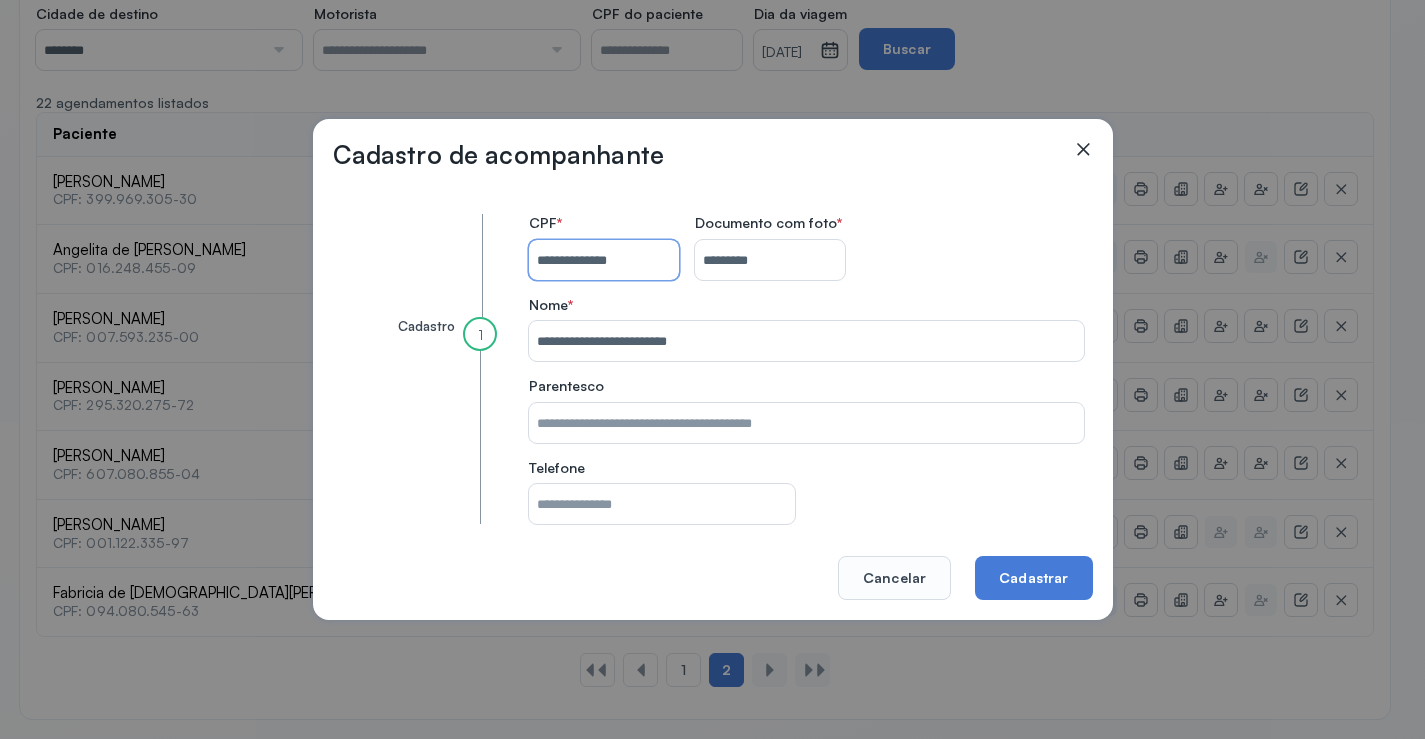 type 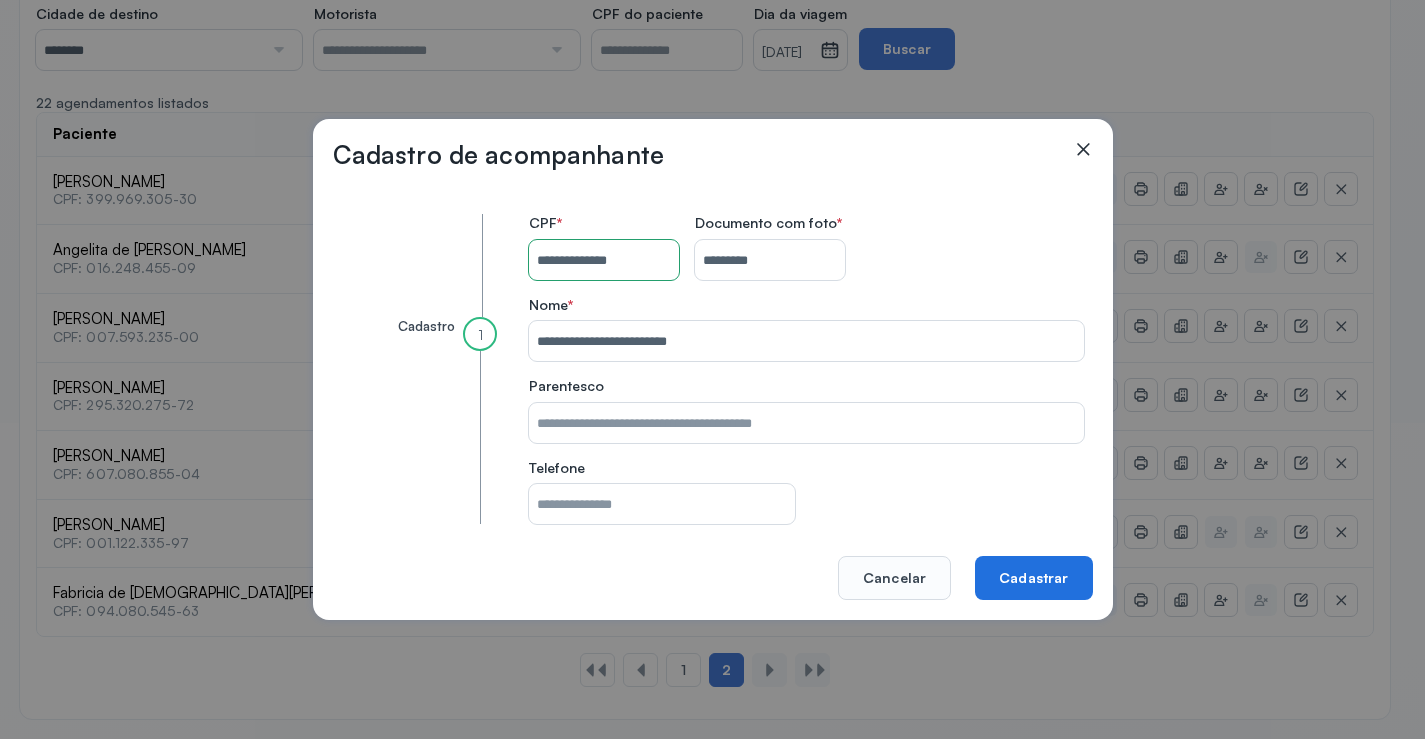 click on "Cadastrar" 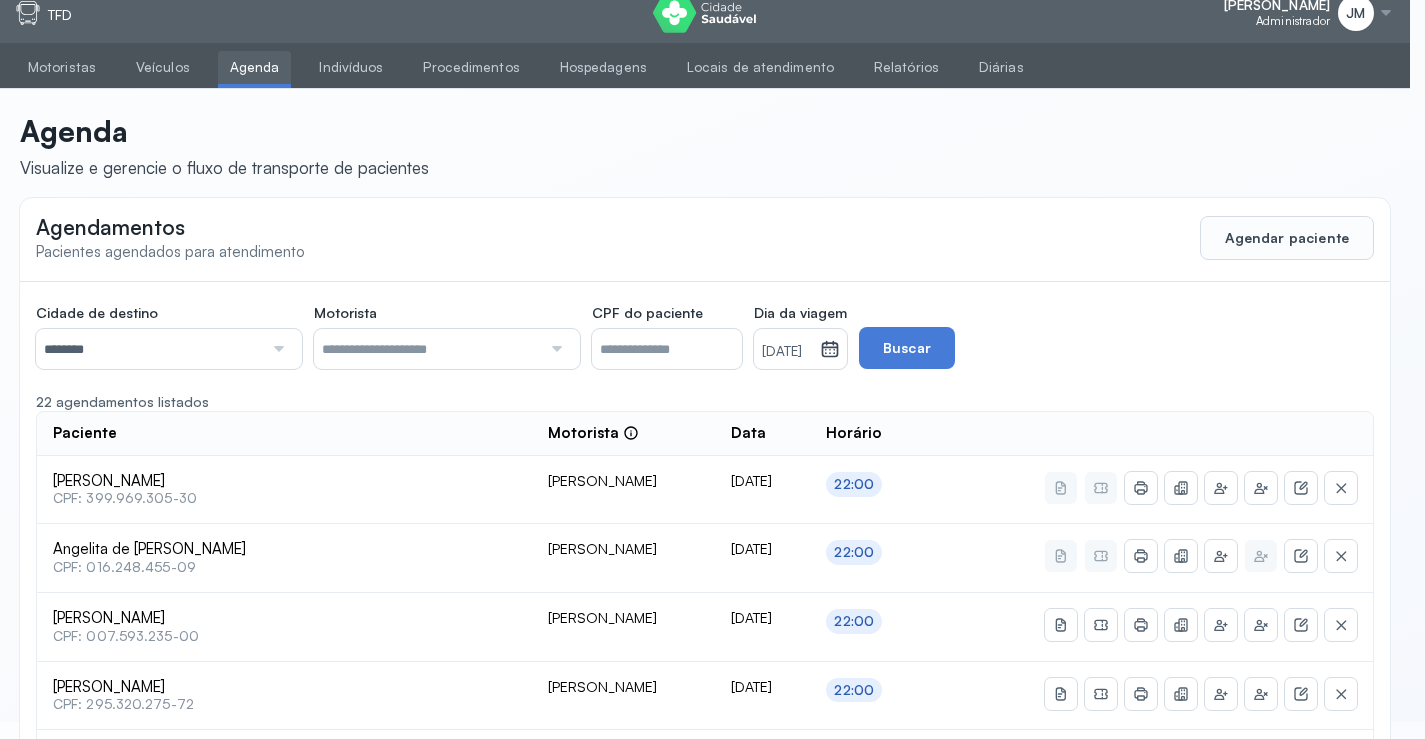 scroll, scrollTop: 0, scrollLeft: 0, axis: both 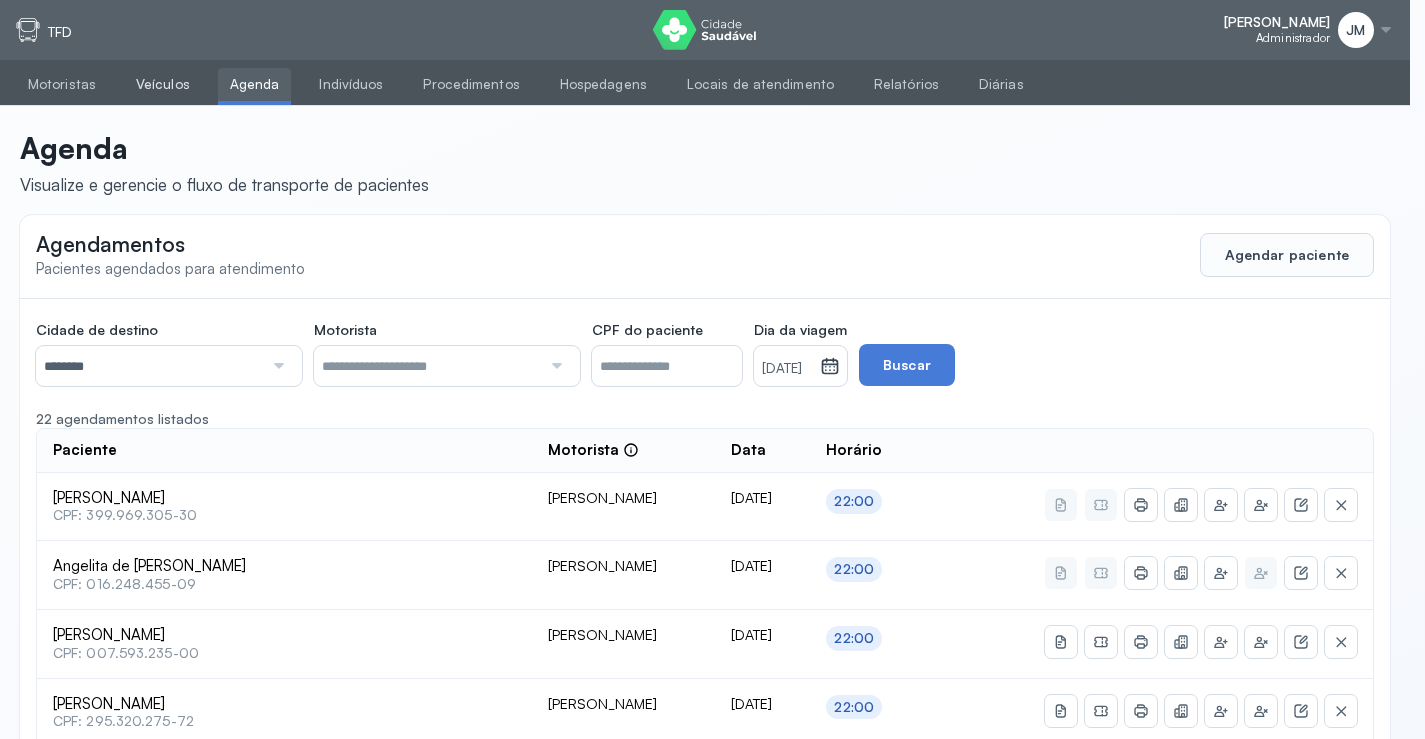 click on "Veículos" at bounding box center (163, 84) 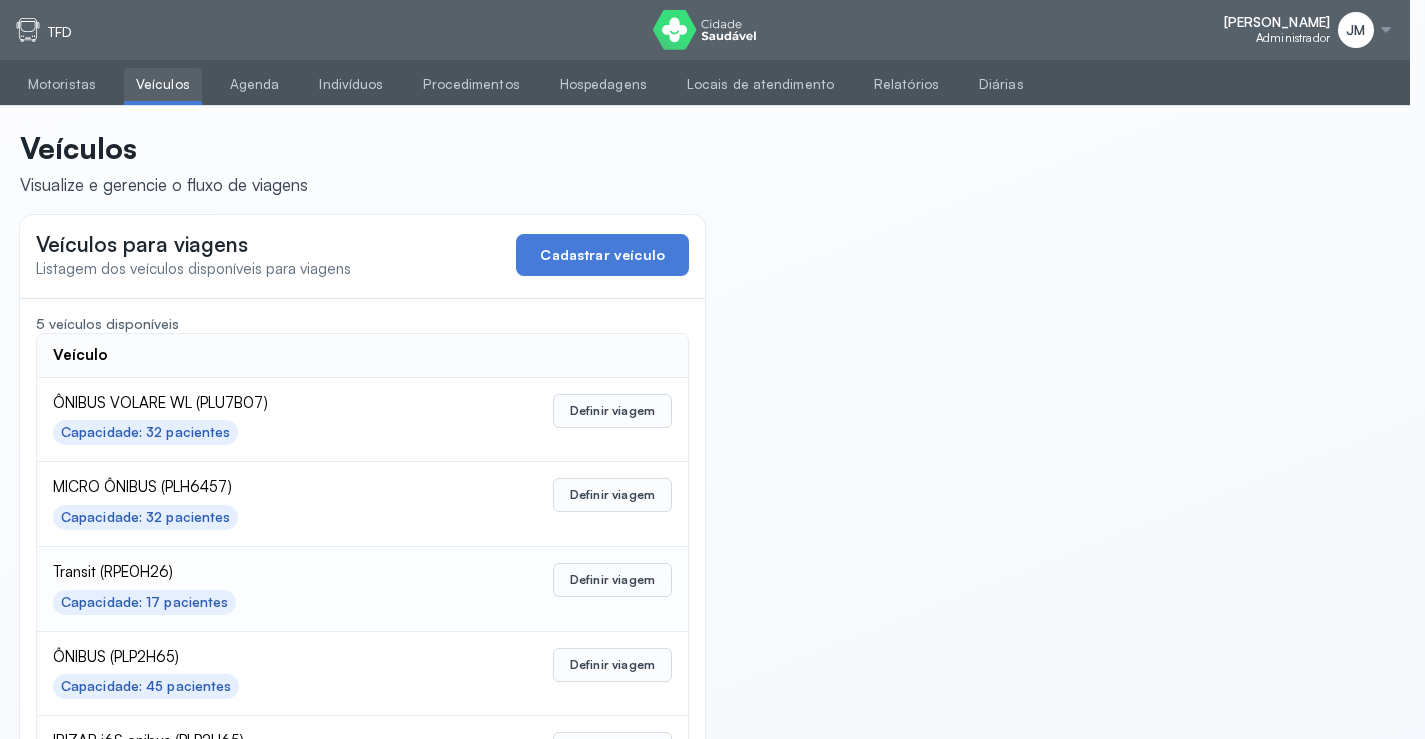 scroll, scrollTop: 98, scrollLeft: 0, axis: vertical 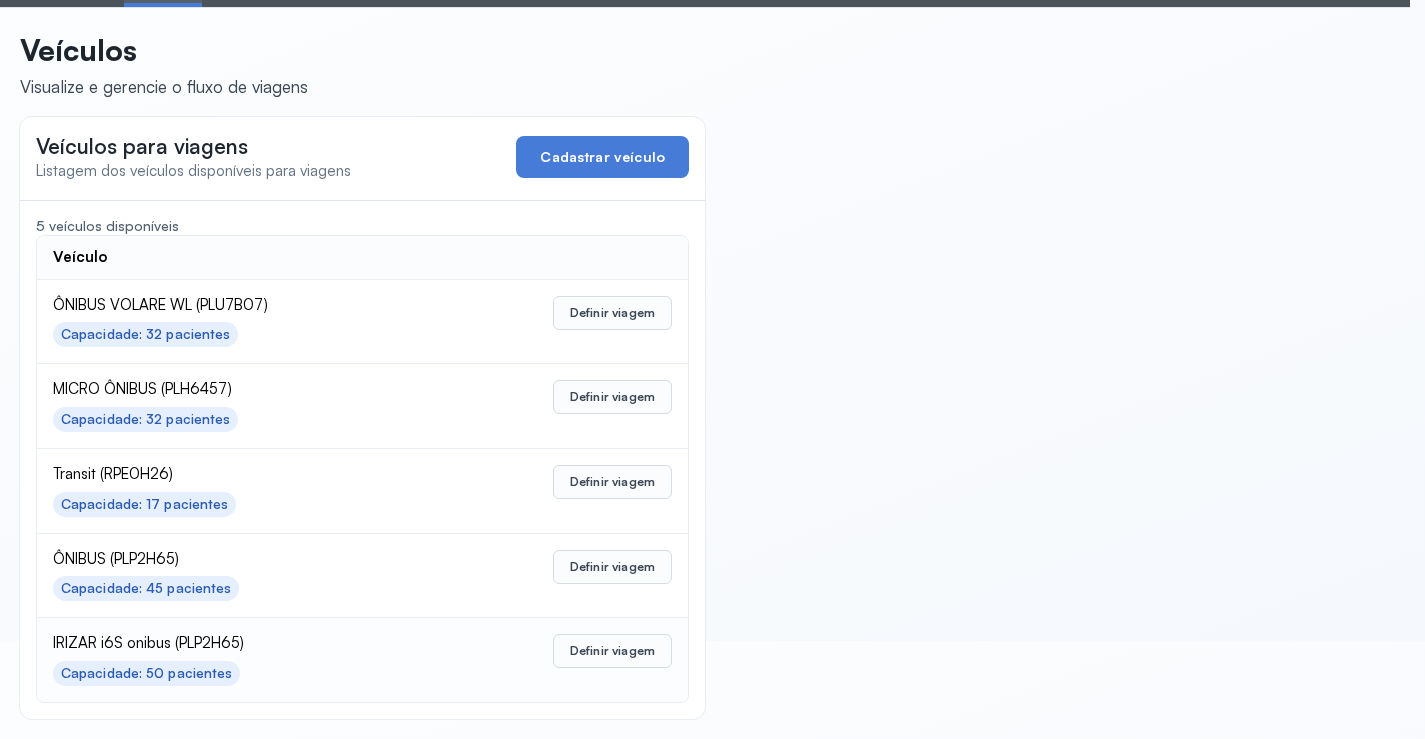 click on "Capacidade: 50 pacientes" at bounding box center [146, 673] 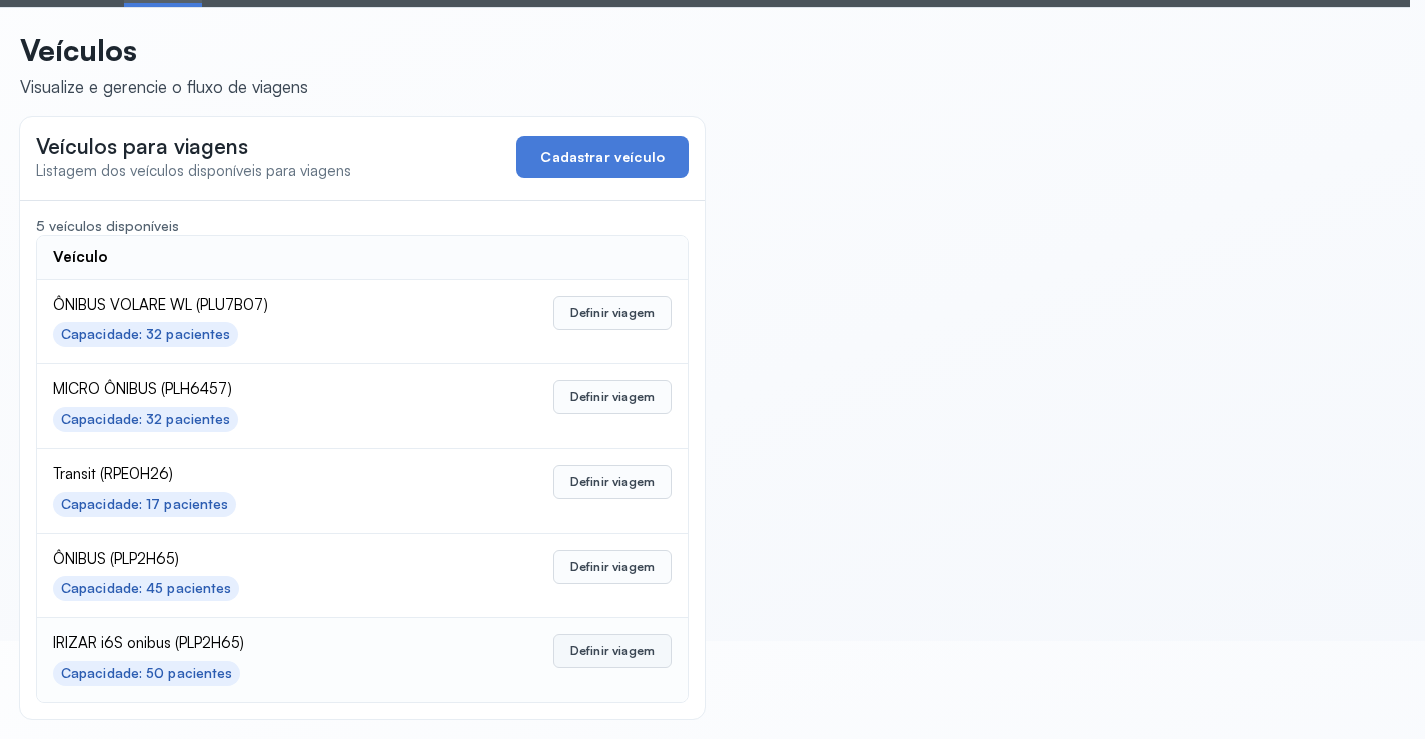 click on "Definir viagem" at bounding box center (612, 651) 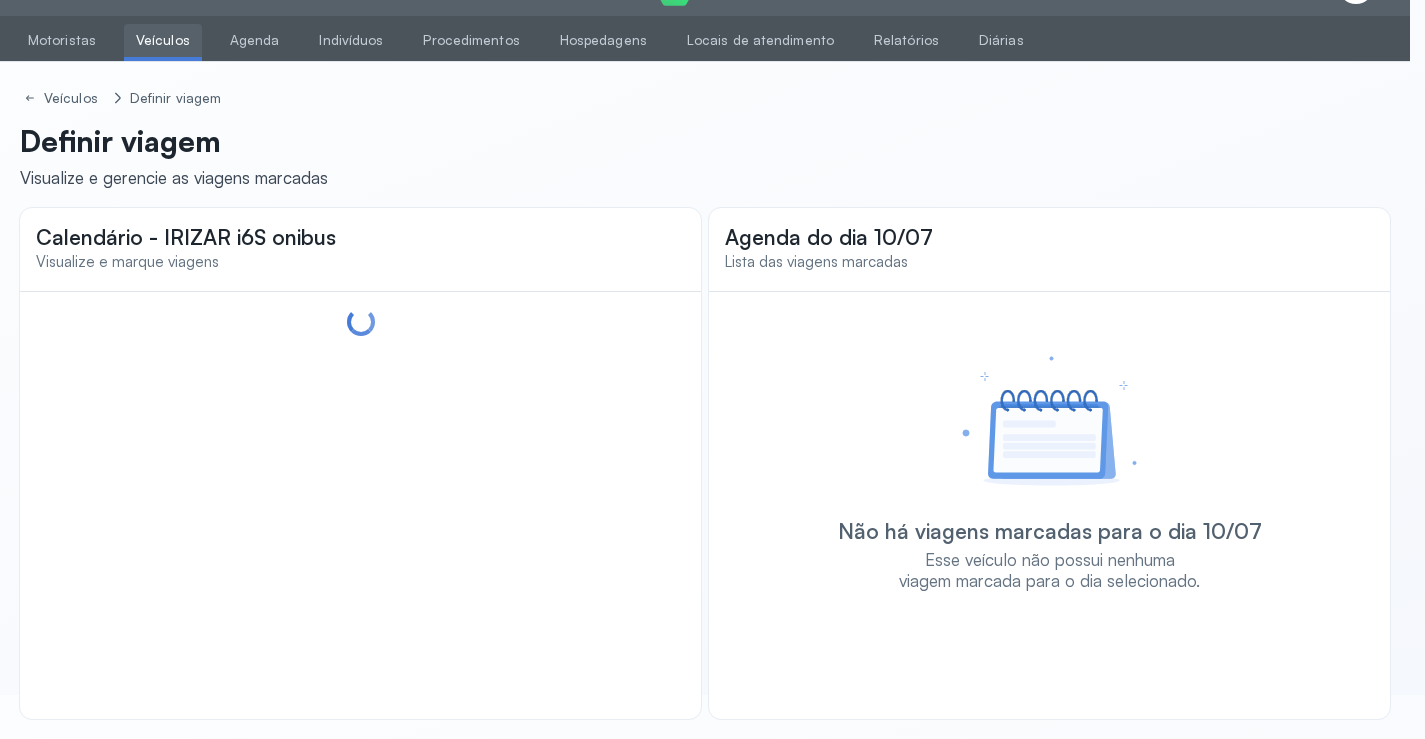 scroll, scrollTop: 47, scrollLeft: 0, axis: vertical 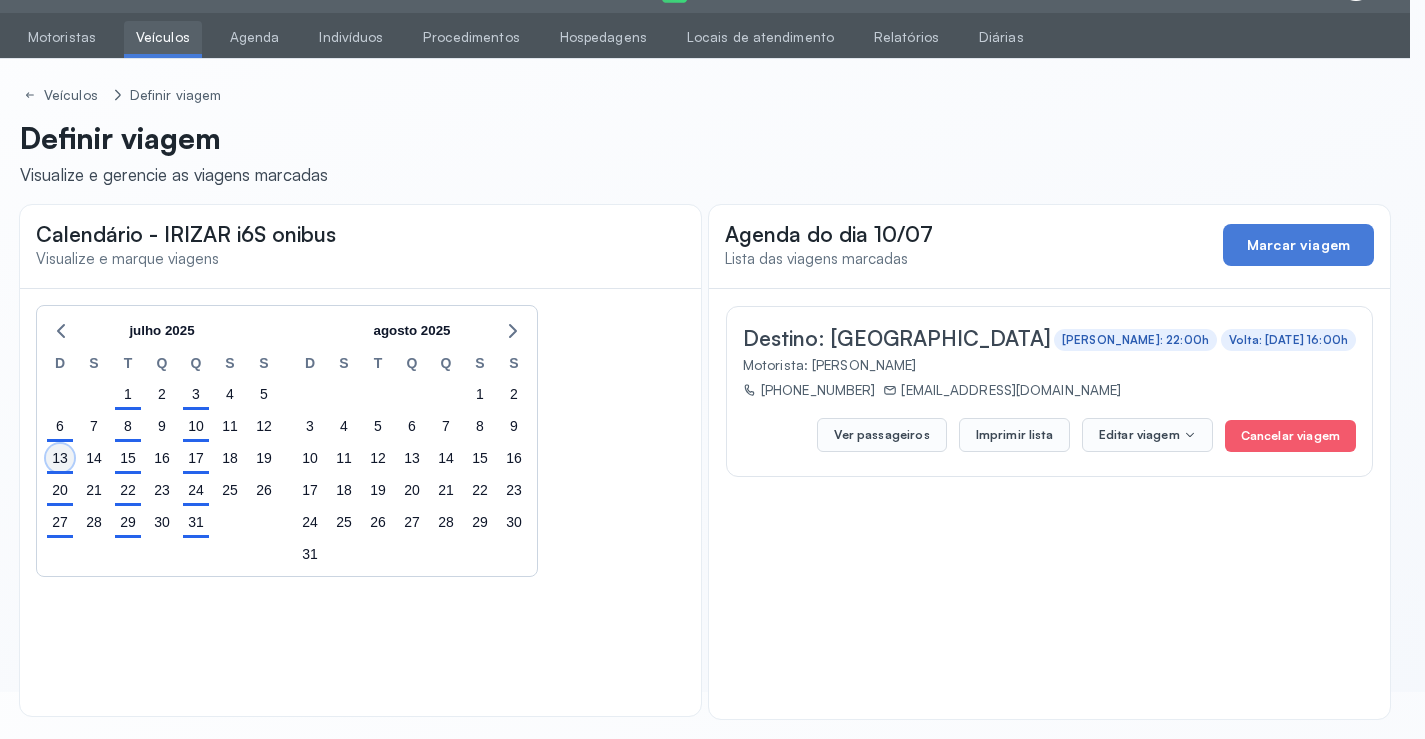 click on "13" 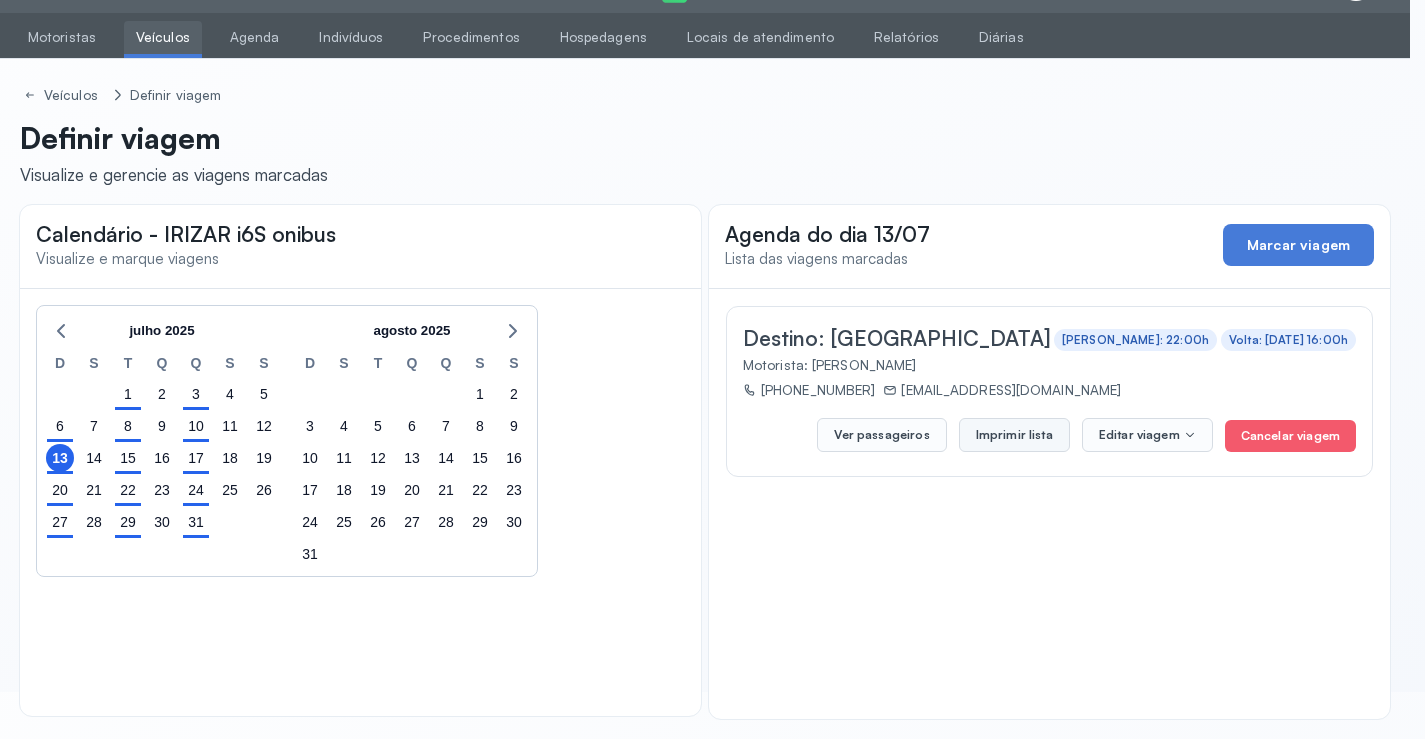 click on "Imprimir lista" at bounding box center (1014, 435) 